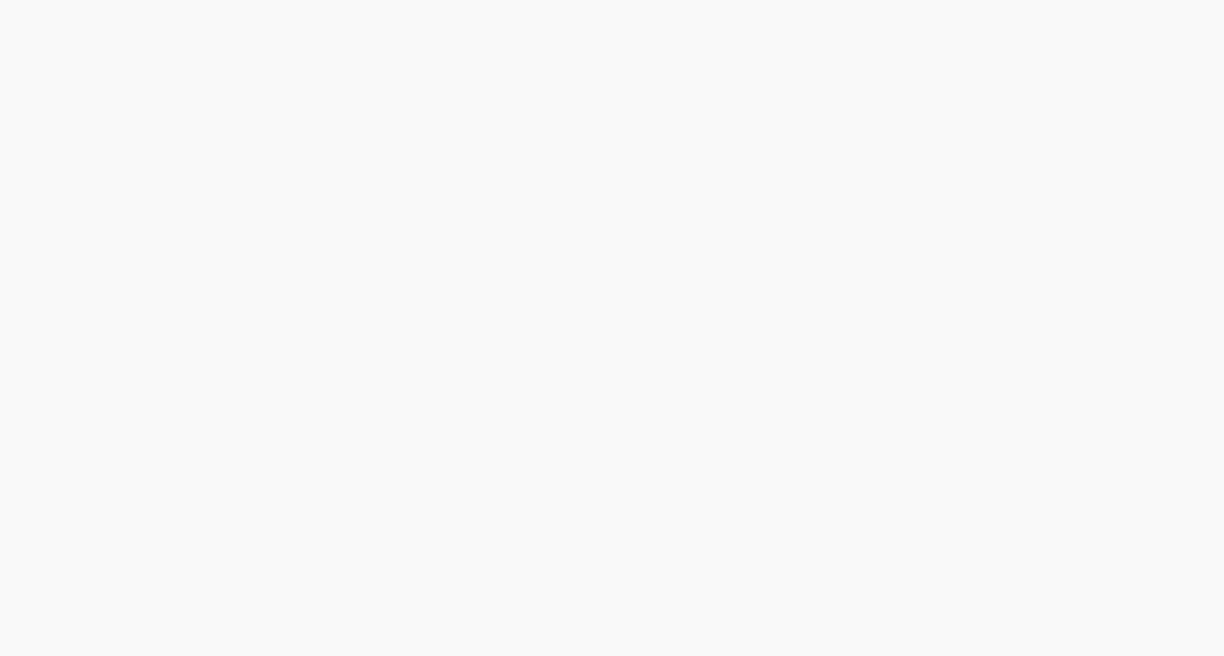 scroll, scrollTop: 0, scrollLeft: 0, axis: both 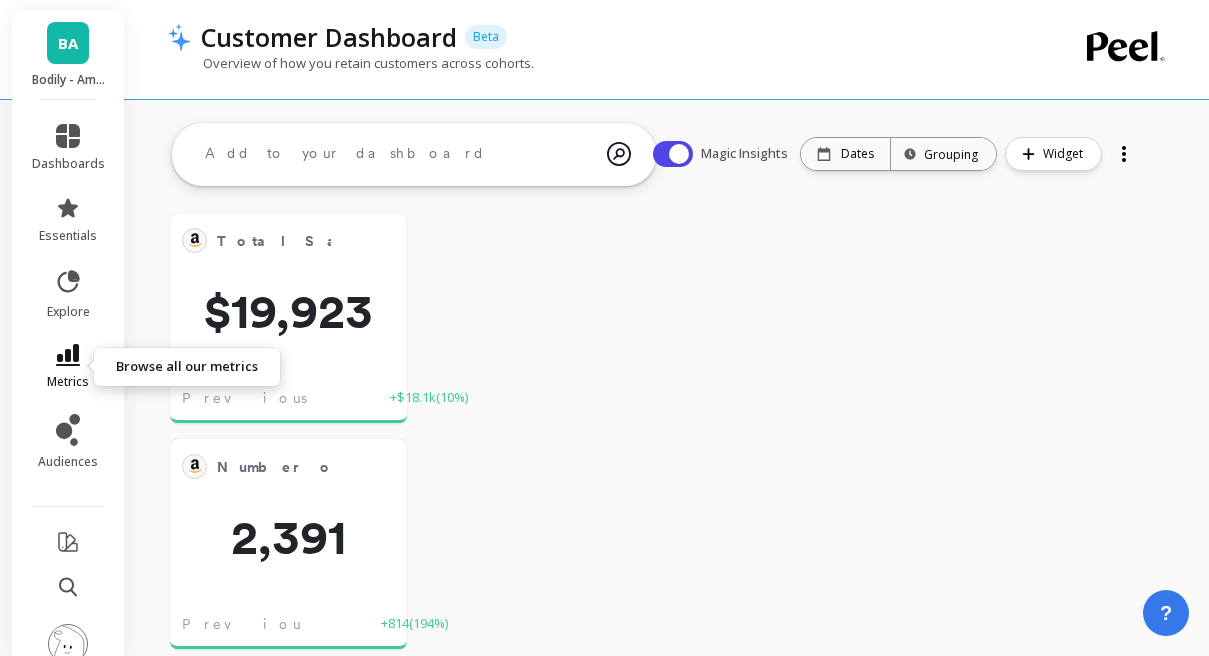 click on "metrics" at bounding box center (68, 367) 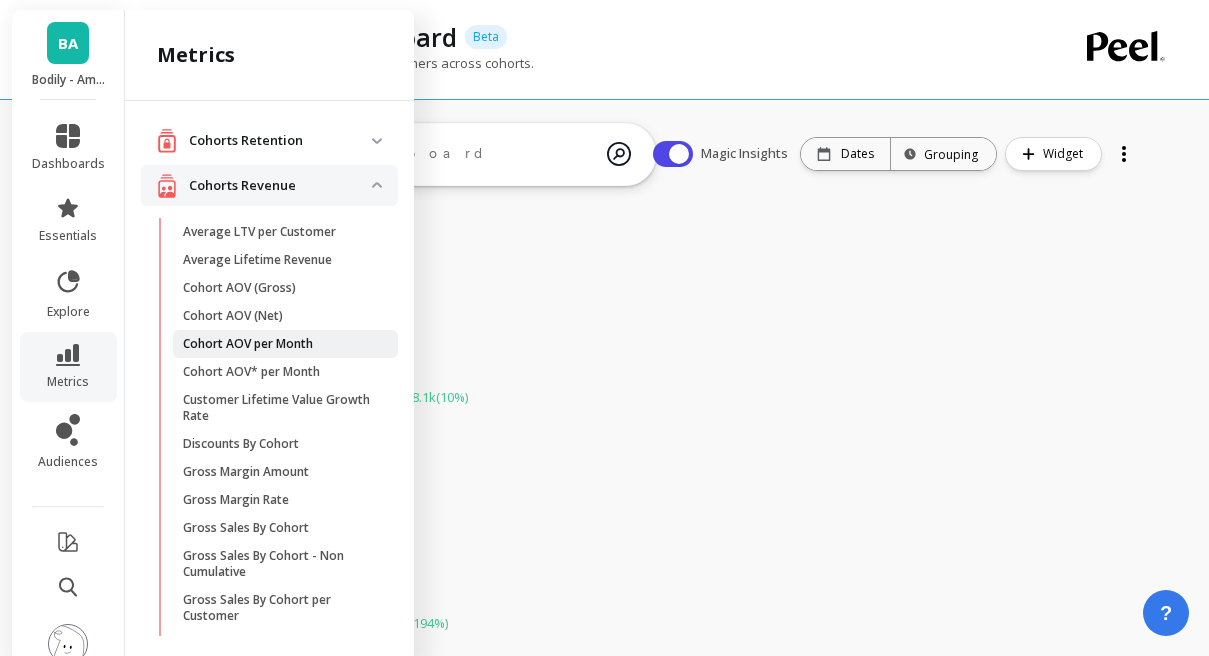 scroll, scrollTop: 0, scrollLeft: 0, axis: both 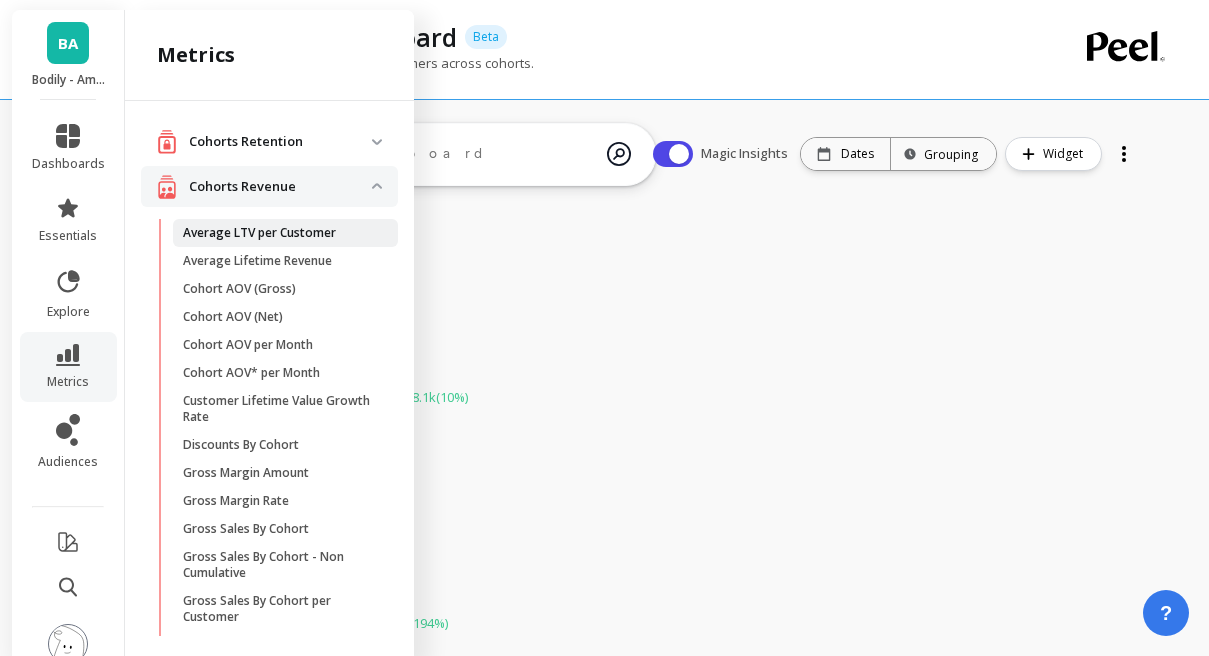 click on "Average LTV per Customer" at bounding box center [259, 233] 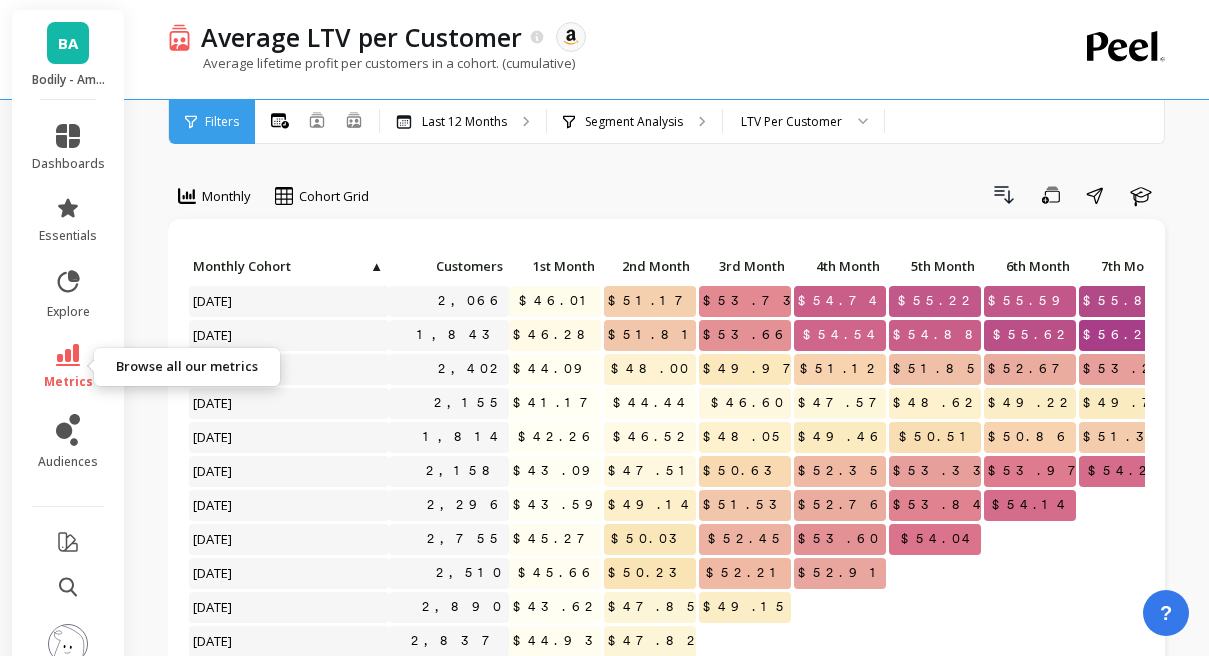 click on "metrics" at bounding box center (68, 367) 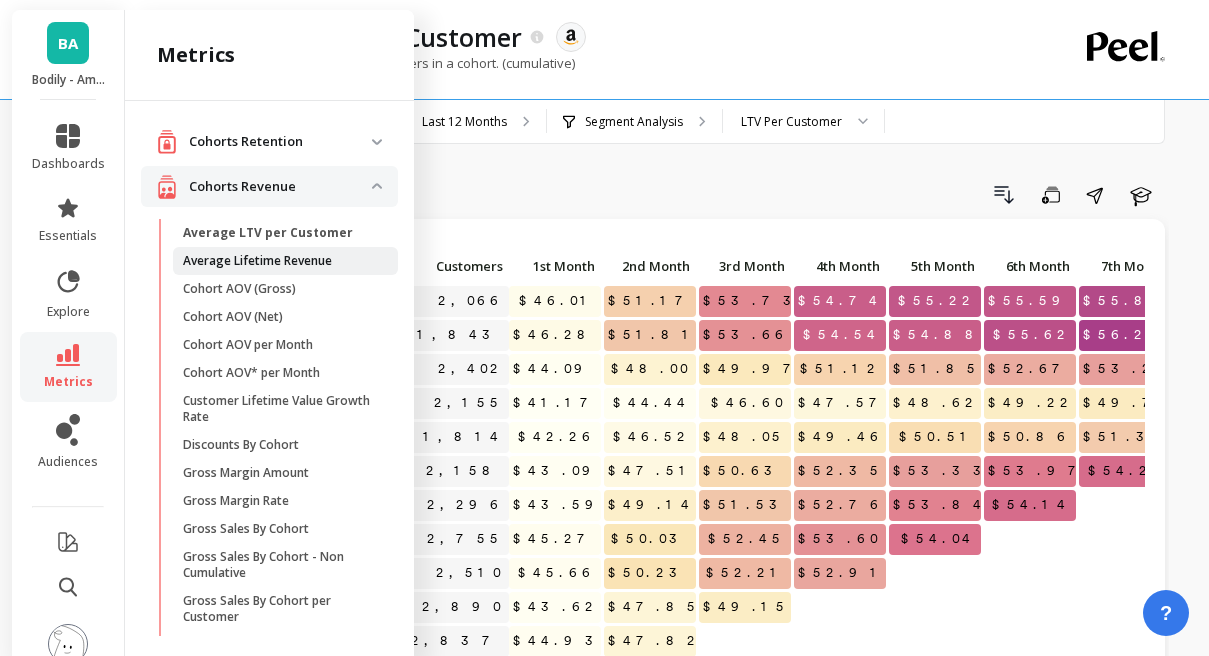 click on "Average Lifetime Revenue" at bounding box center [257, 261] 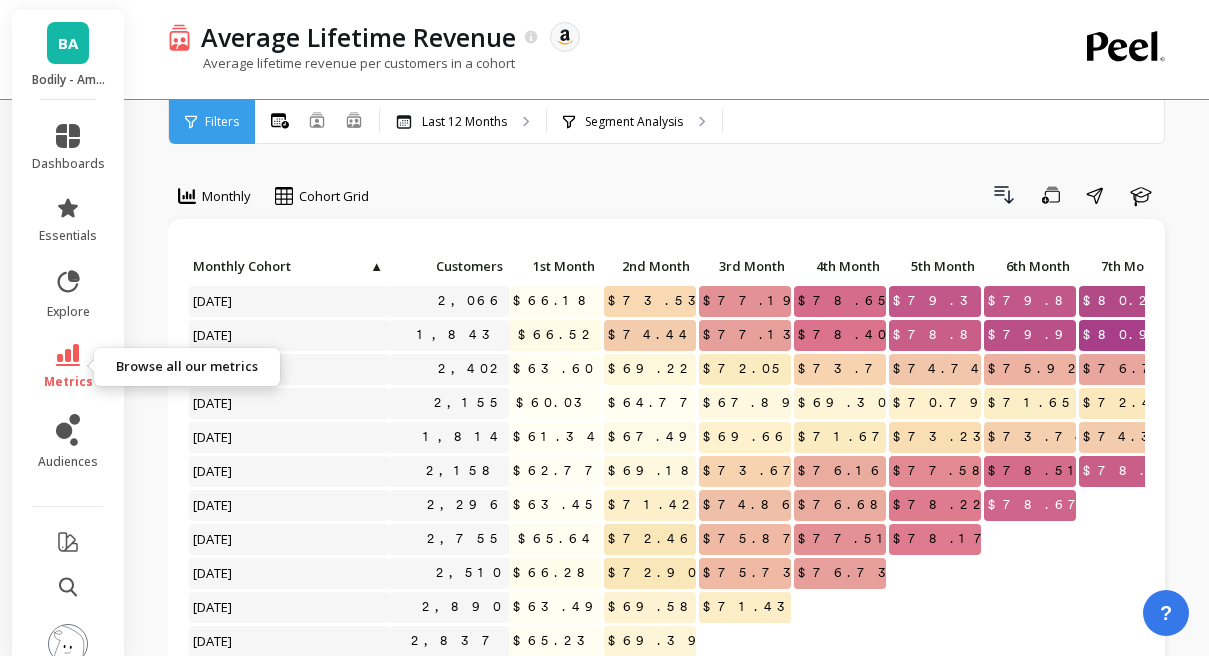 click 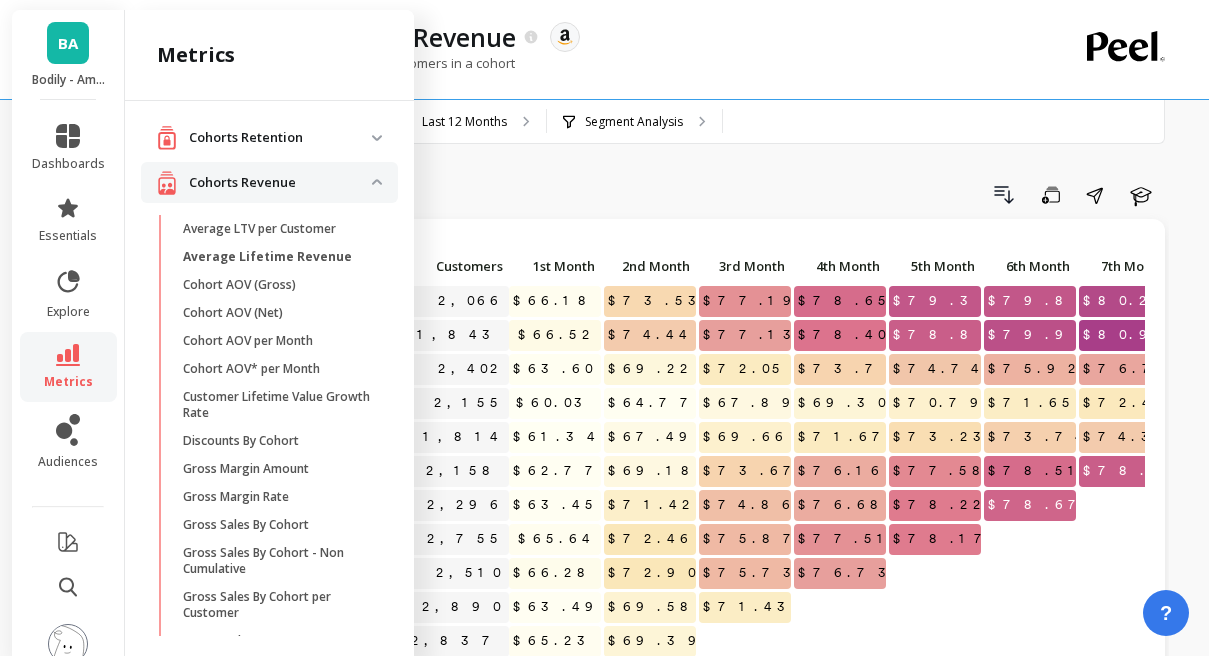 scroll, scrollTop: 0, scrollLeft: 0, axis: both 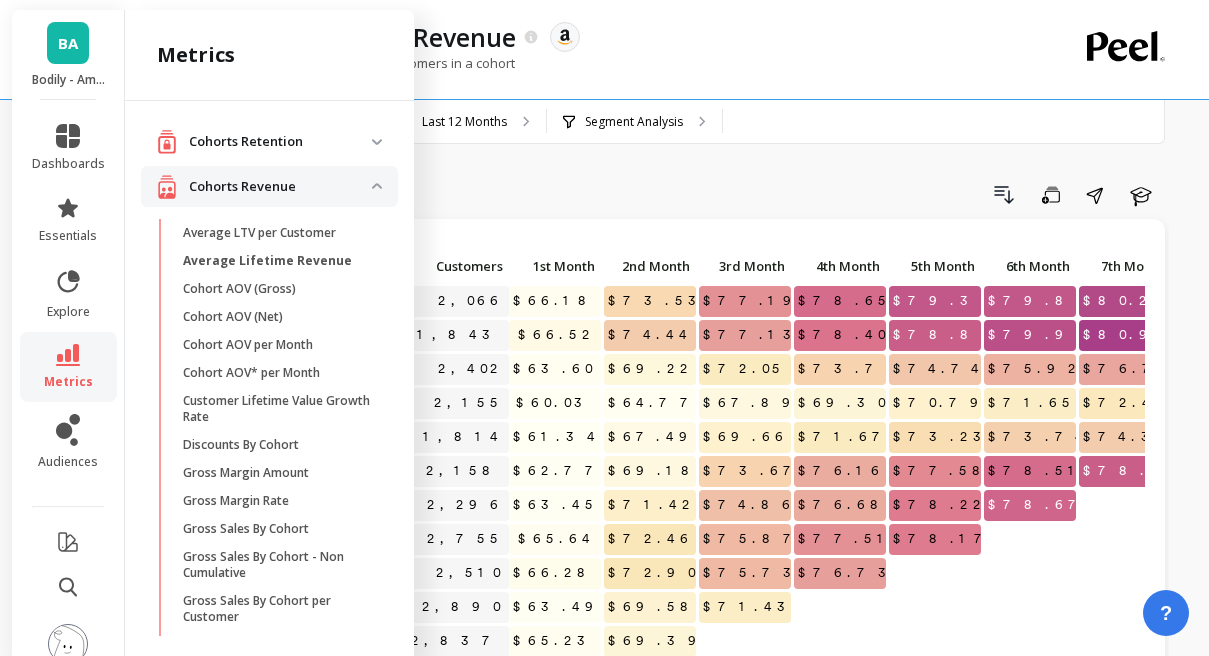 click on "Cohorts Retention" at bounding box center (280, 142) 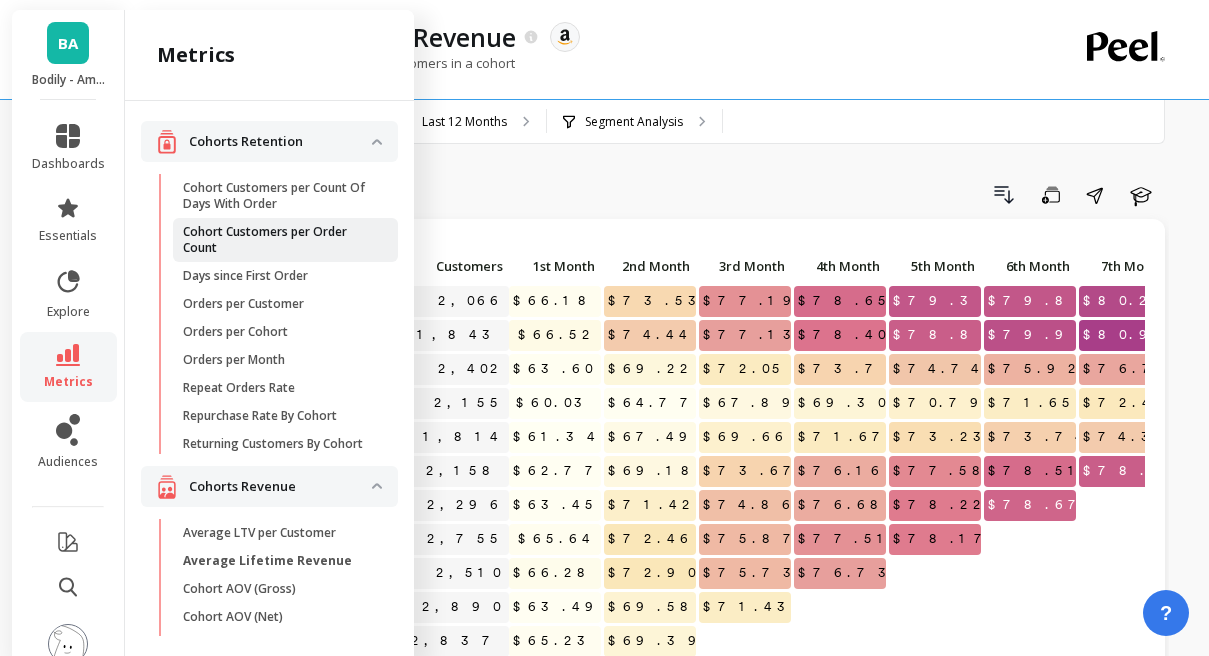 click on "Cohort Customers per Order Count" at bounding box center (278, 240) 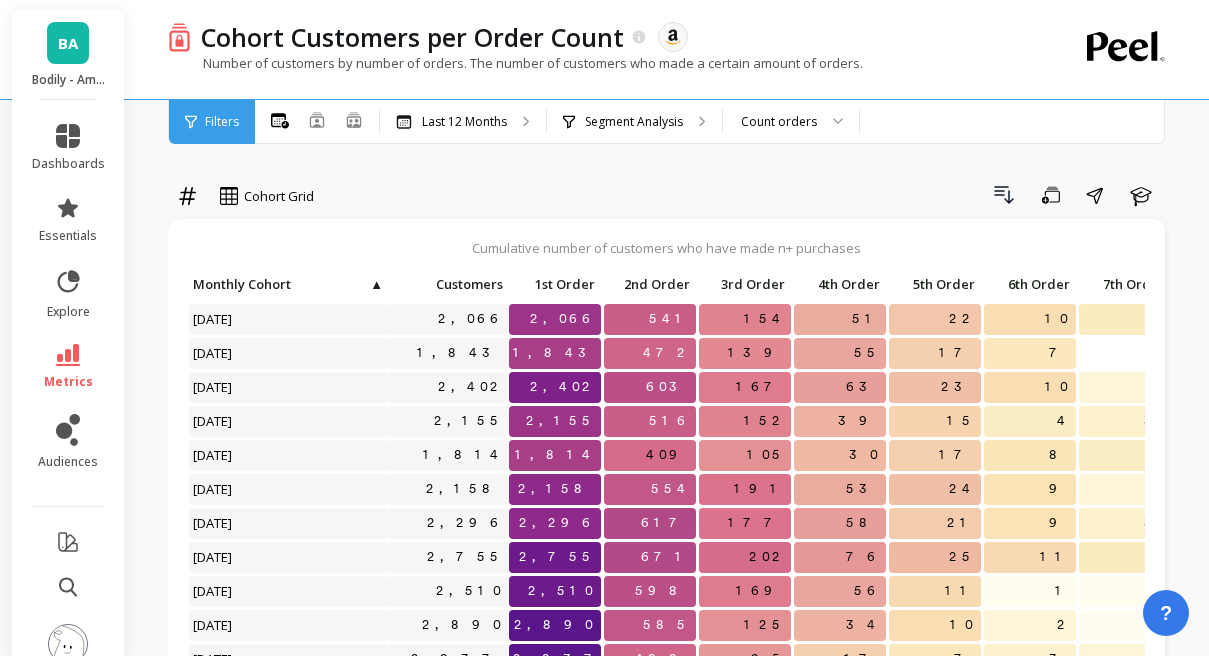 click 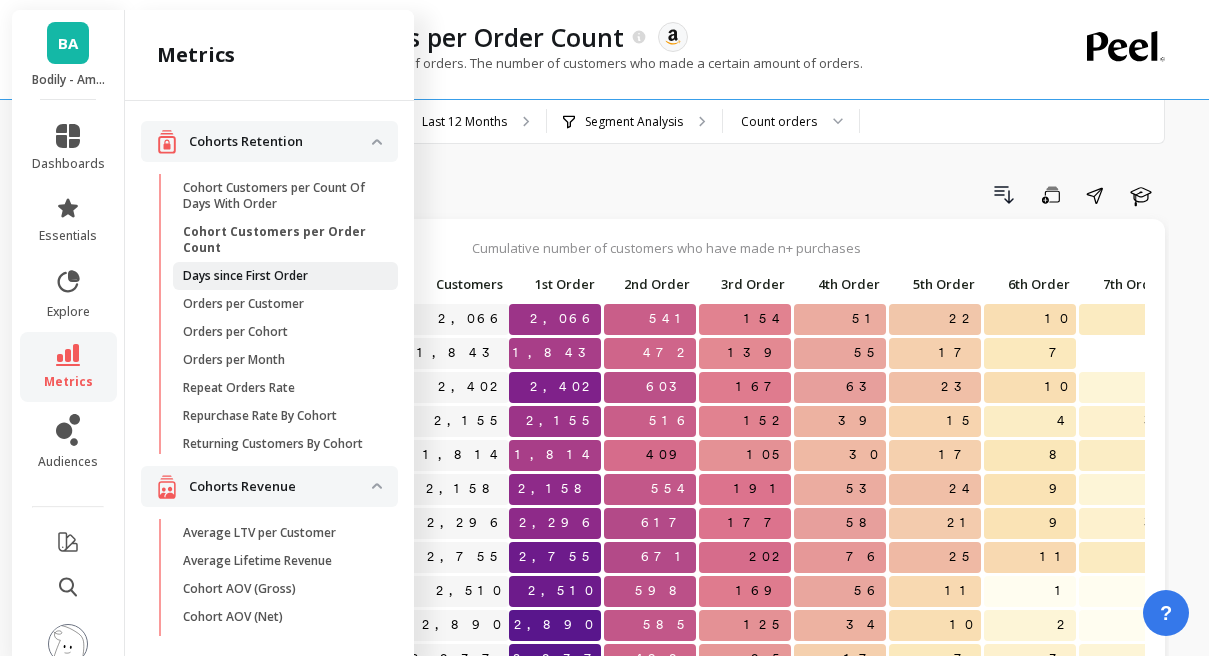 click on "Days since First Order" at bounding box center [245, 276] 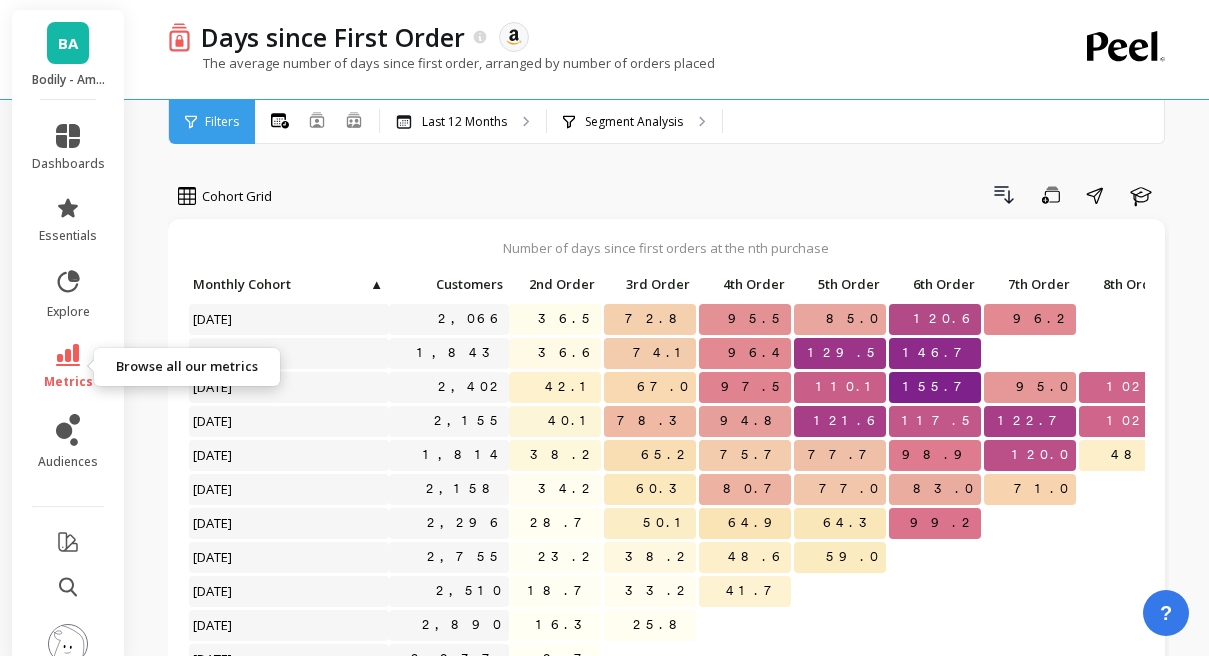 click 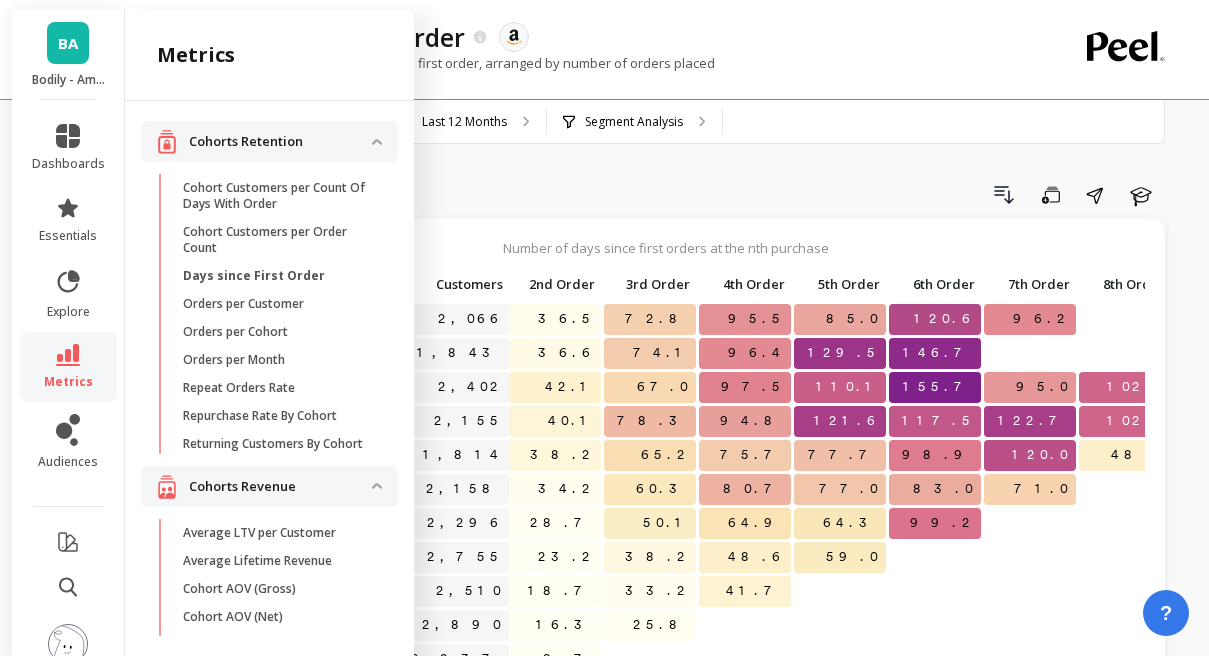 click on "Repeat Orders Rate" at bounding box center (239, 388) 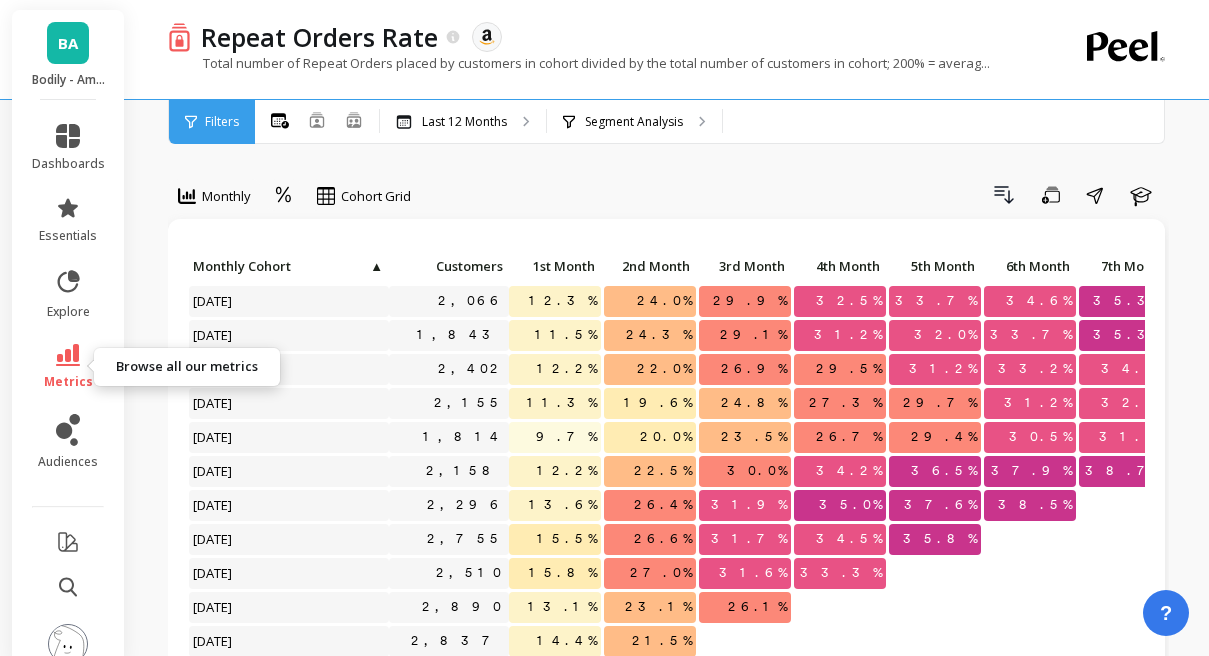 click on "metrics" at bounding box center (68, 367) 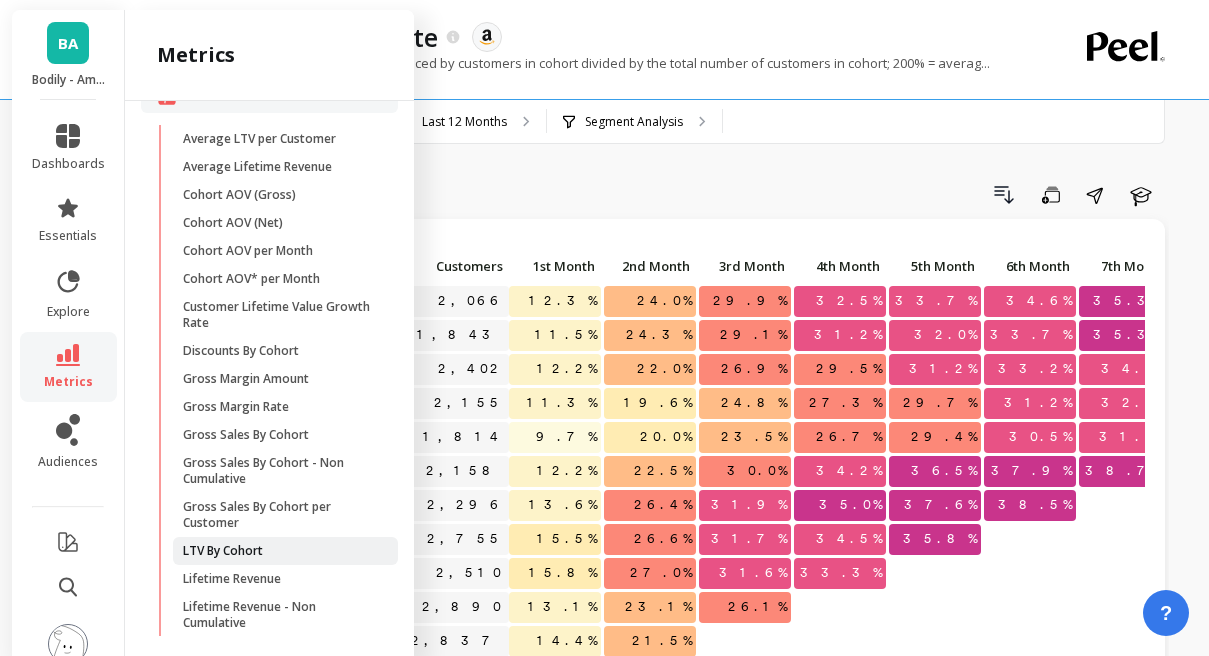 scroll, scrollTop: 390, scrollLeft: 0, axis: vertical 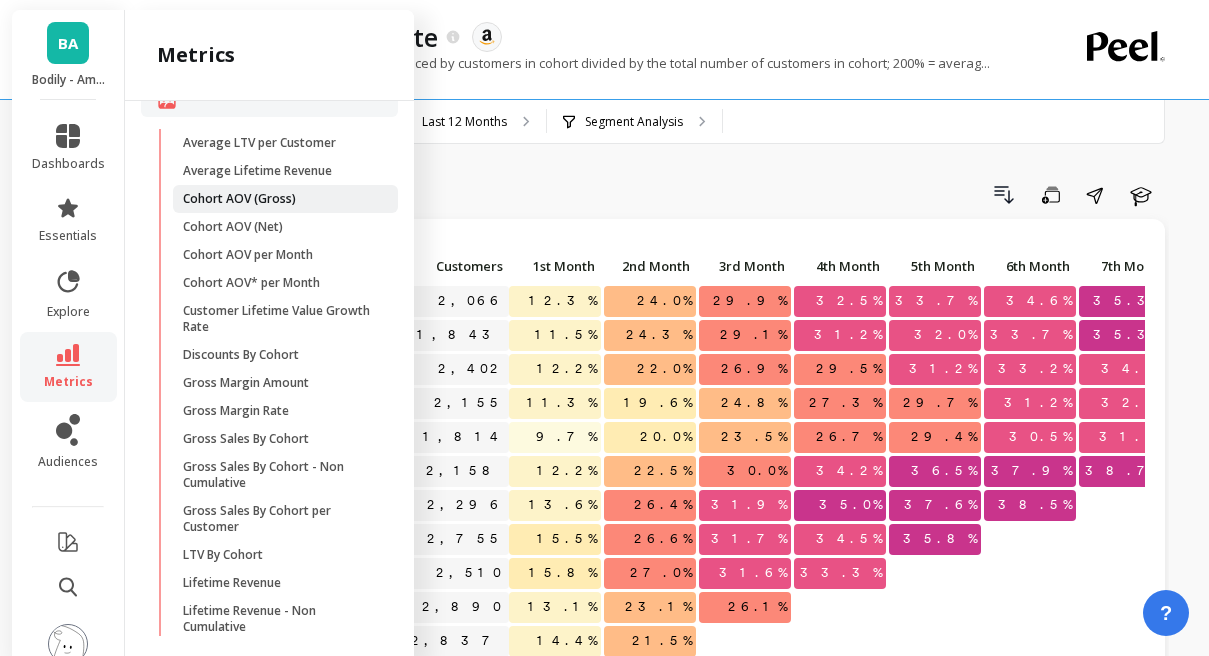 click on "Cohort AOV (Gross)" at bounding box center (239, 199) 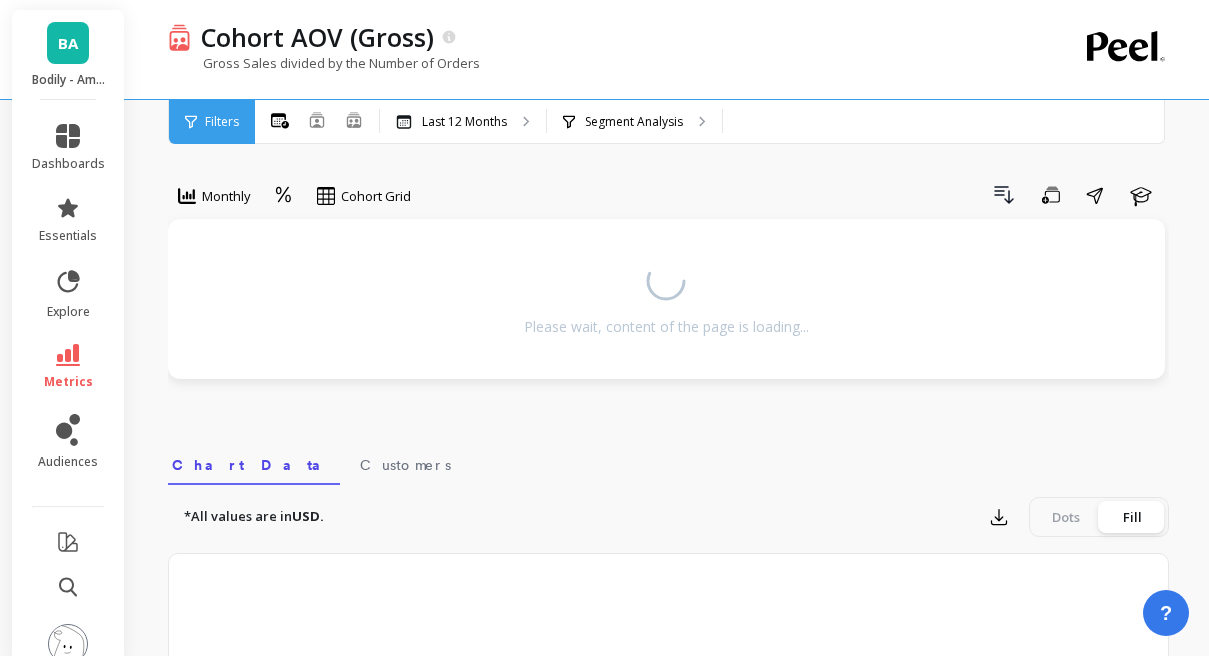 scroll, scrollTop: 0, scrollLeft: 0, axis: both 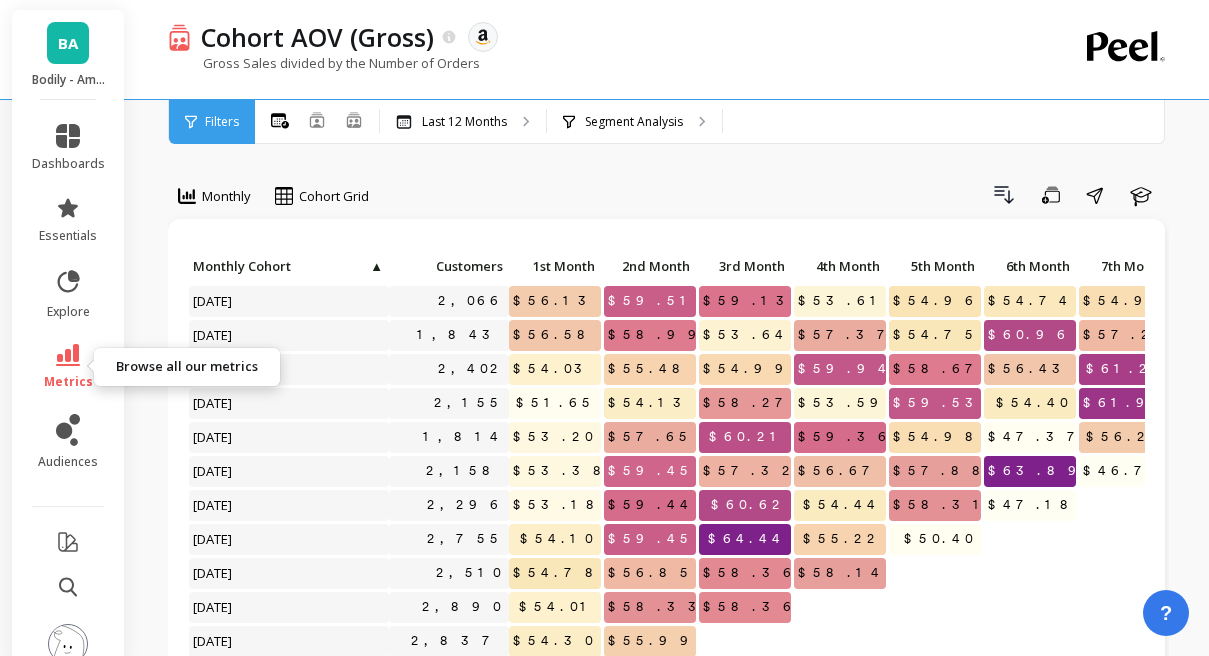 click 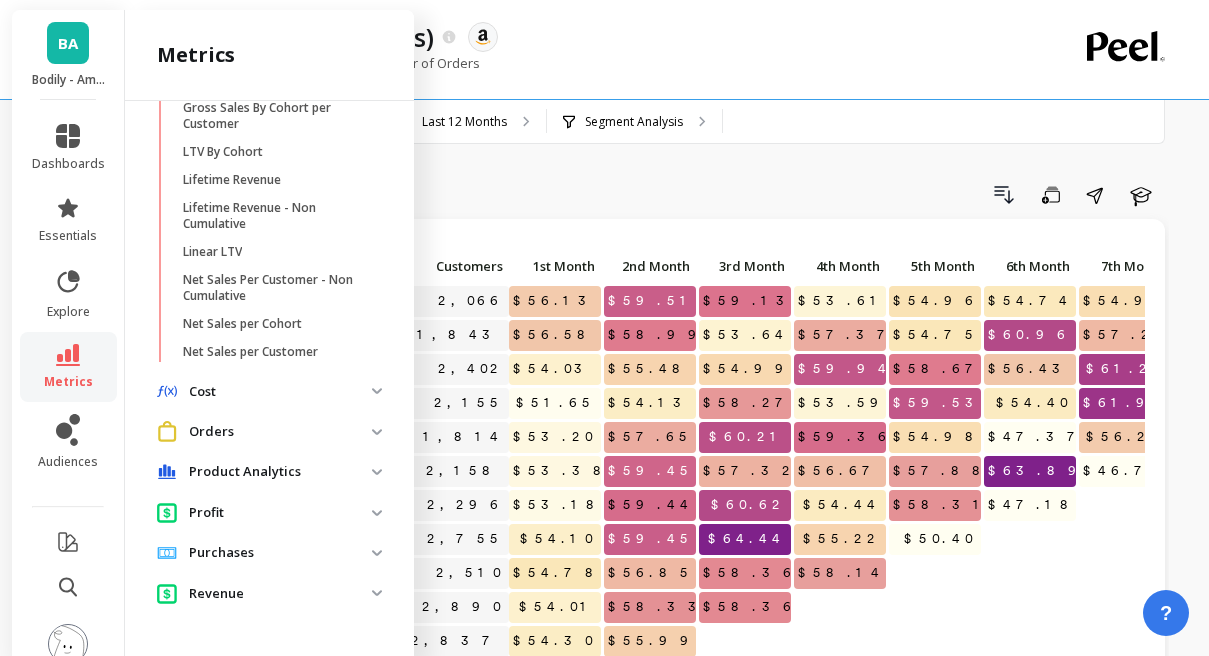 scroll, scrollTop: 809, scrollLeft: 0, axis: vertical 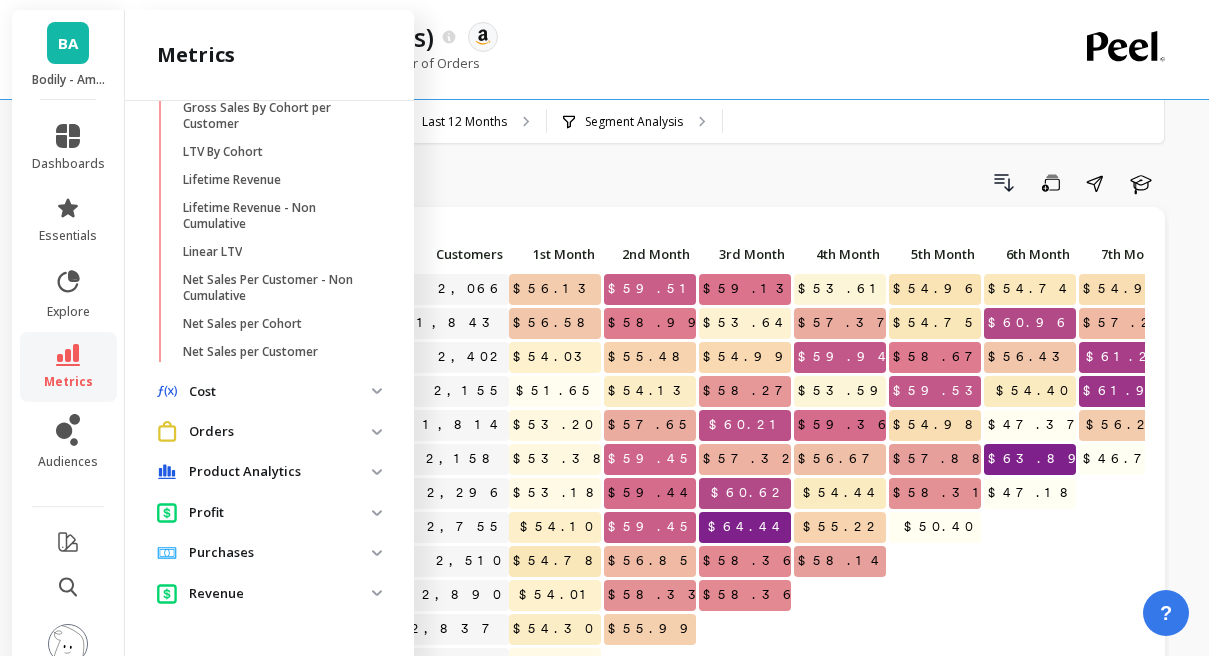 click on "Product Analytics" at bounding box center [269, 472] 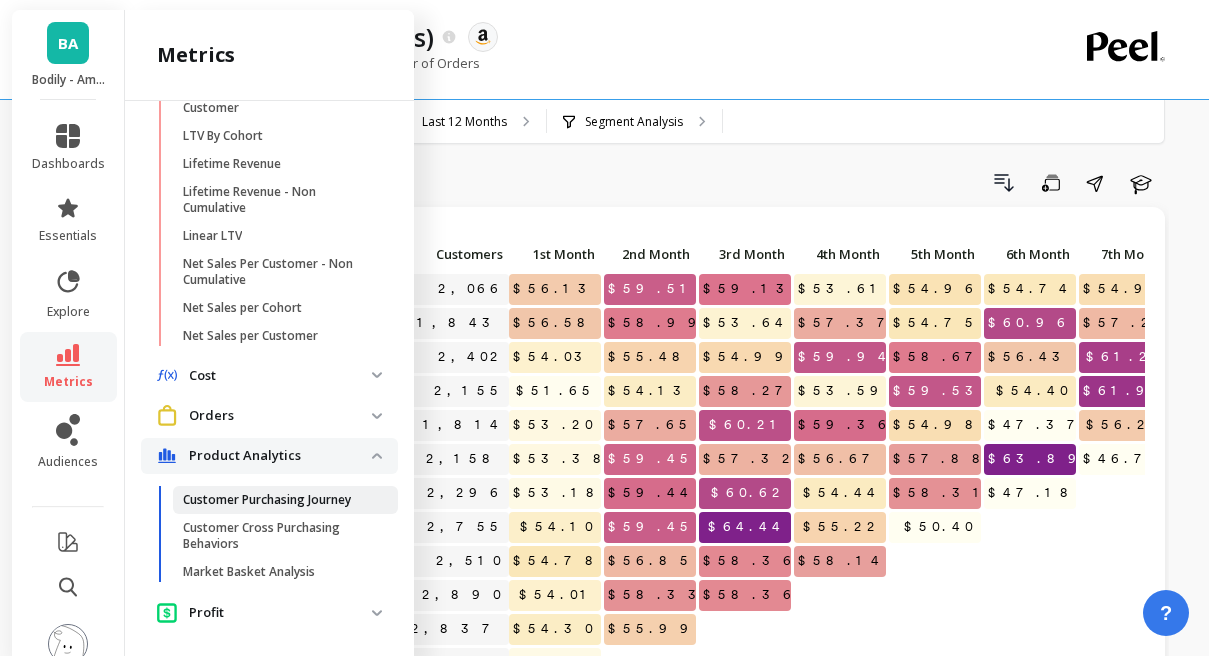 click on "Customer Purchasing Journey" at bounding box center (267, 500) 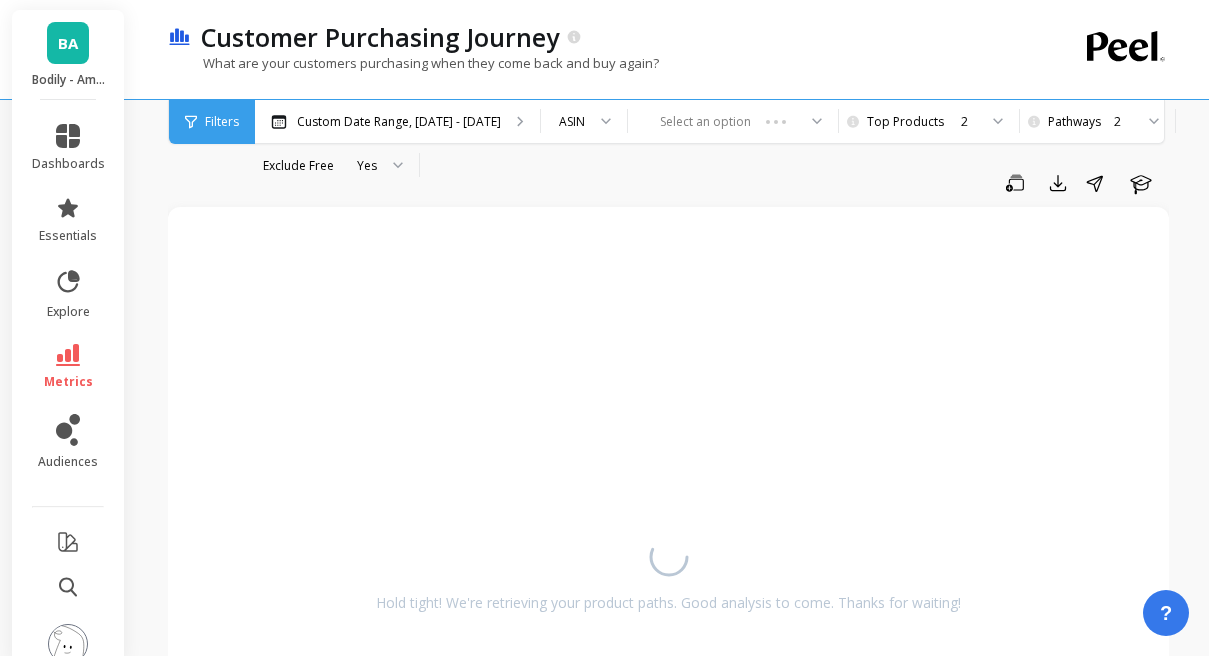 scroll, scrollTop: 0, scrollLeft: 0, axis: both 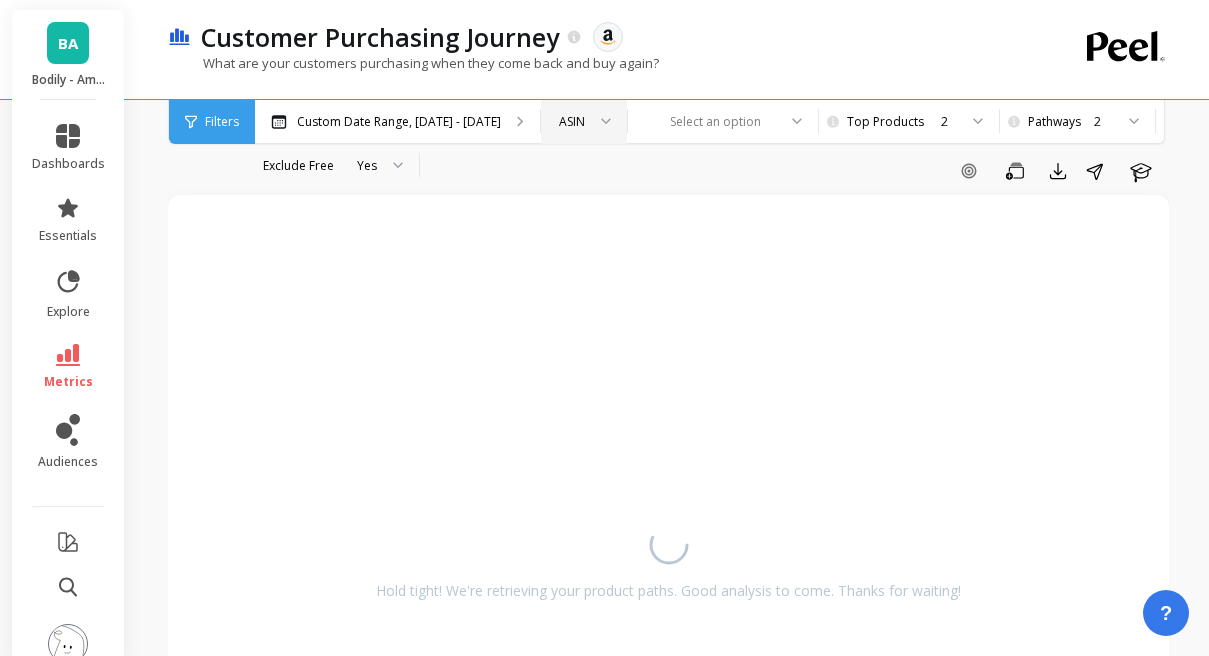 click on "ASIN" at bounding box center [584, 122] 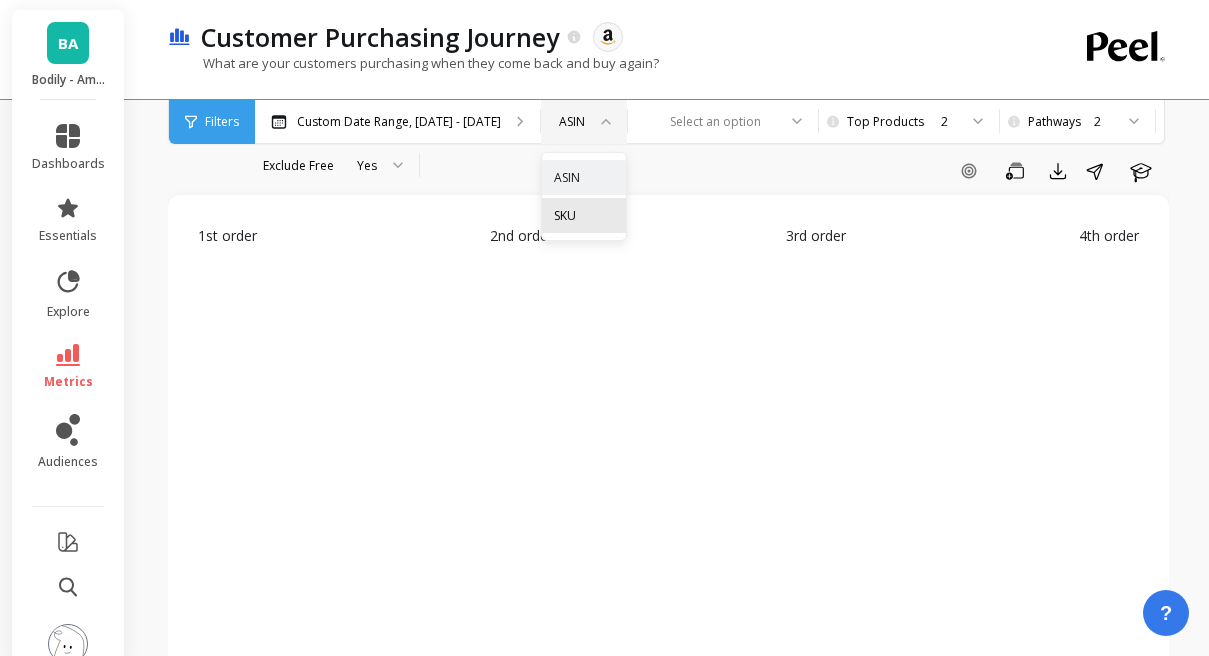 click on "SKU" at bounding box center [584, 215] 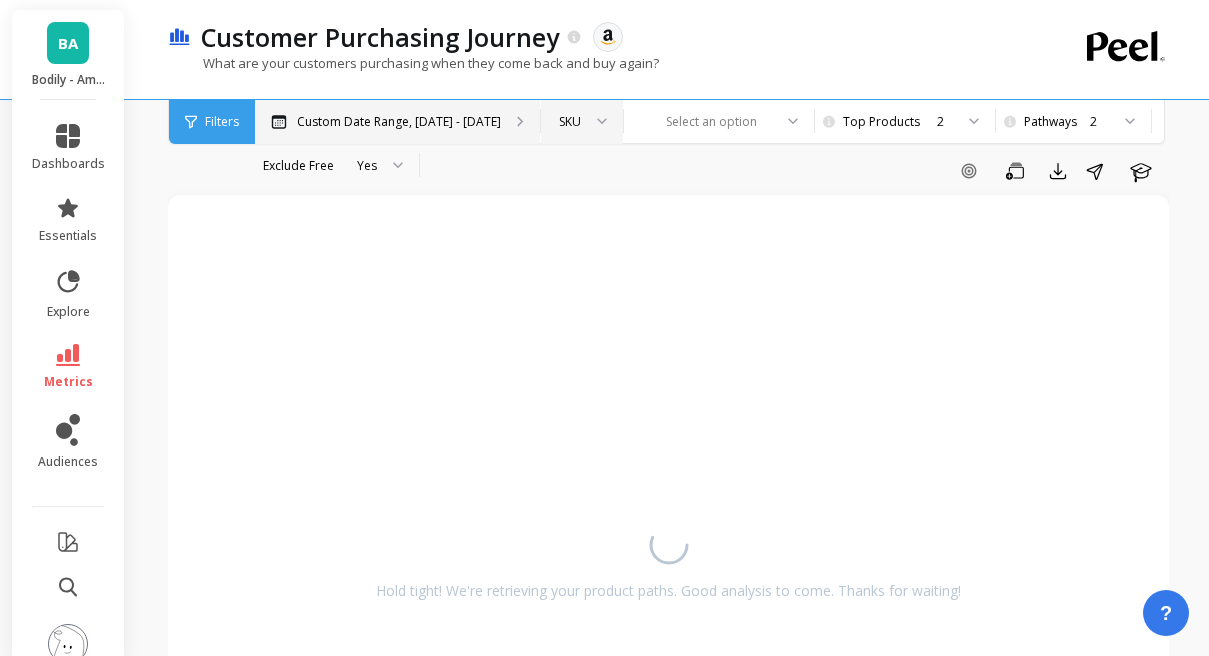 click on "Custom Date Range,  [DATE] - [DATE]" at bounding box center (397, 122) 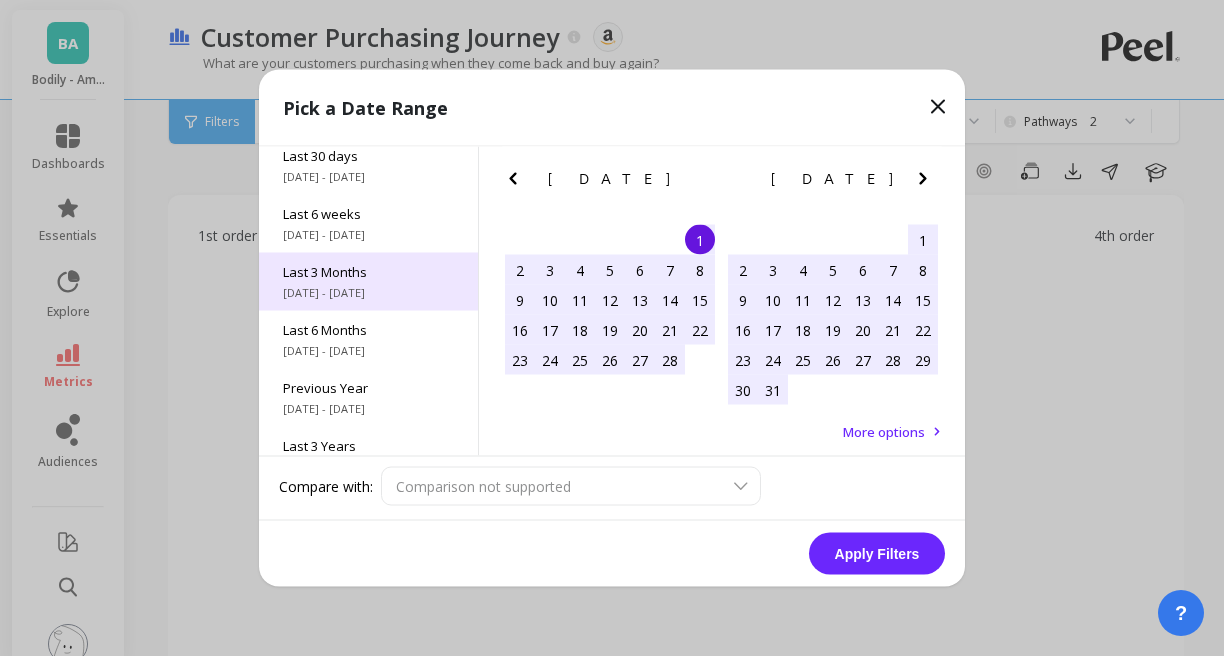 scroll, scrollTop: 234, scrollLeft: 0, axis: vertical 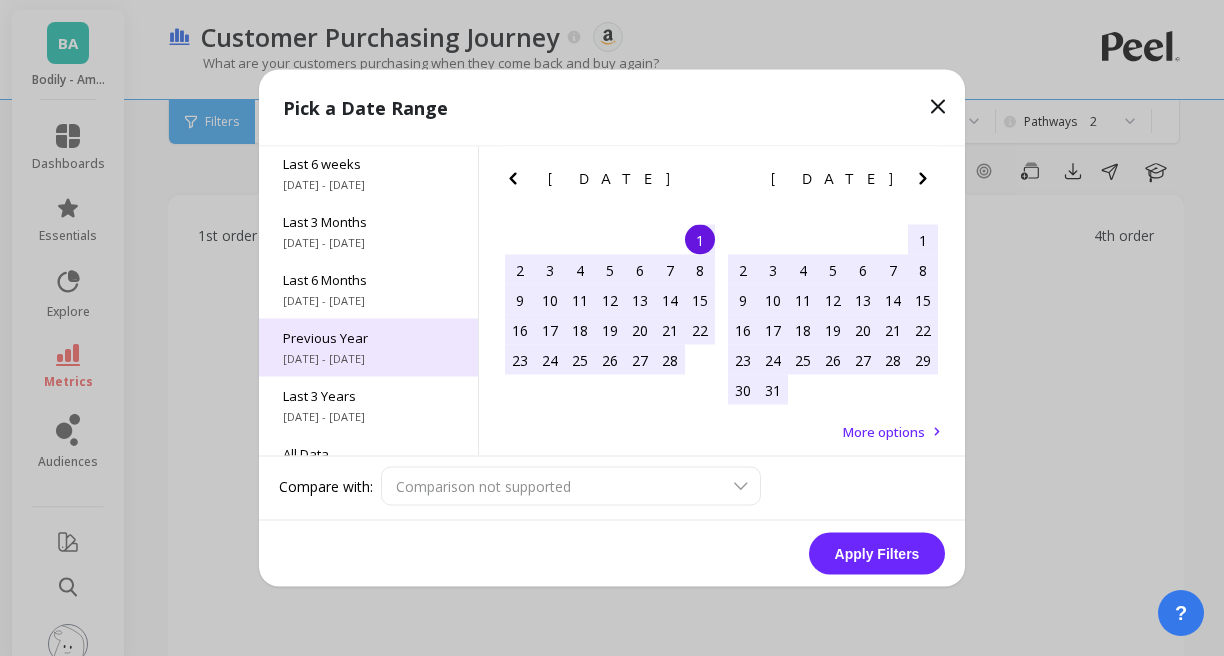 click on "[DATE] - [DATE]" at bounding box center [368, 359] 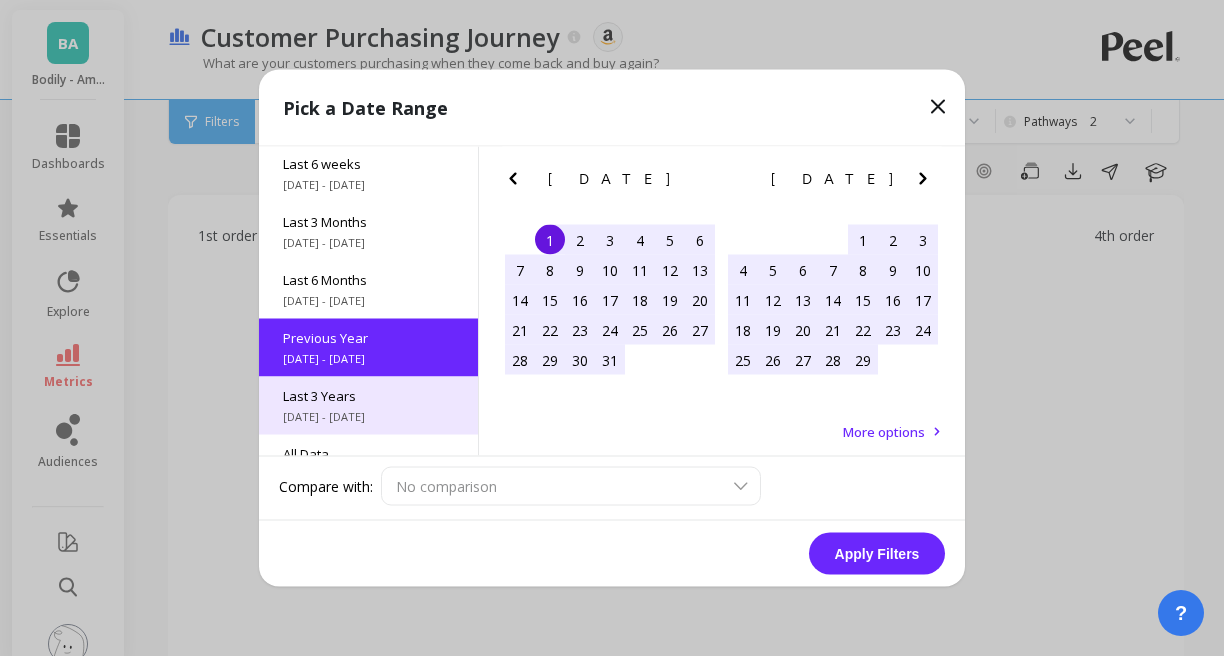 scroll, scrollTop: 268, scrollLeft: 0, axis: vertical 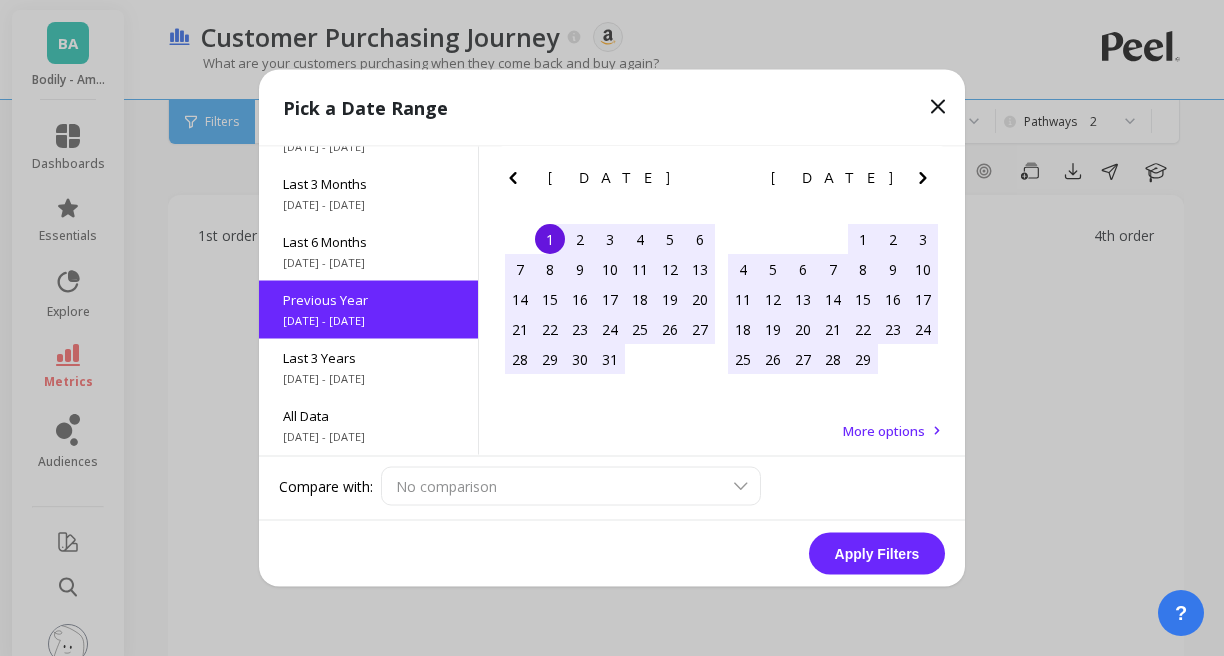 click on "Apply Filters" at bounding box center (877, 554) 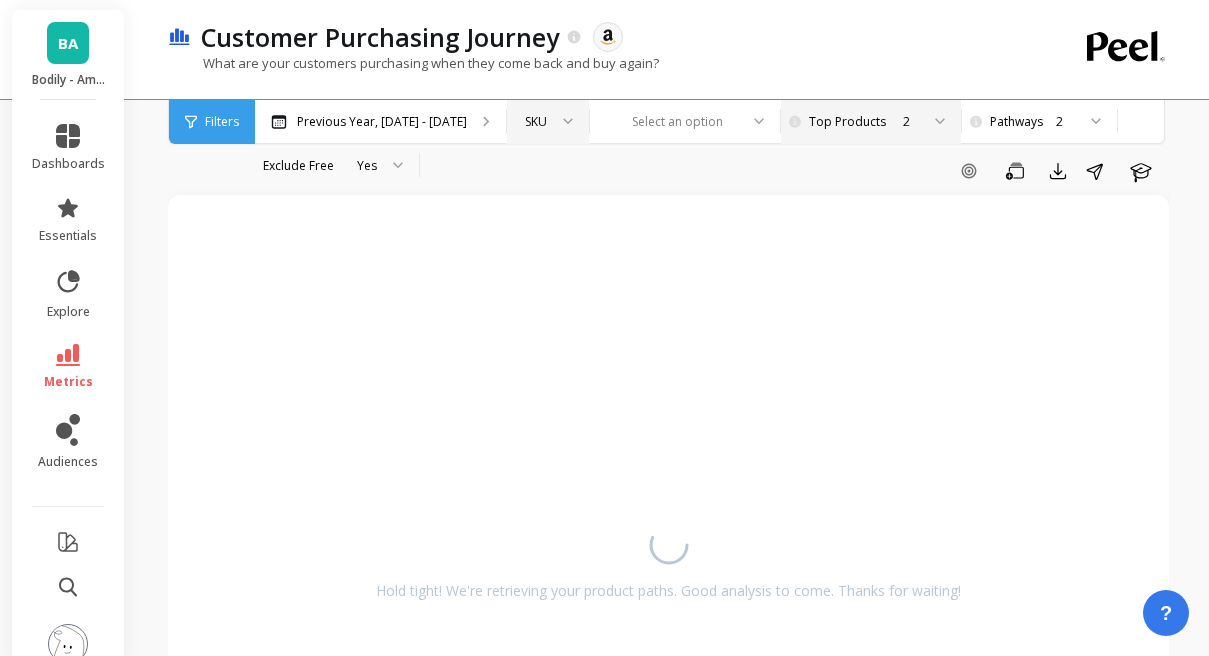 click 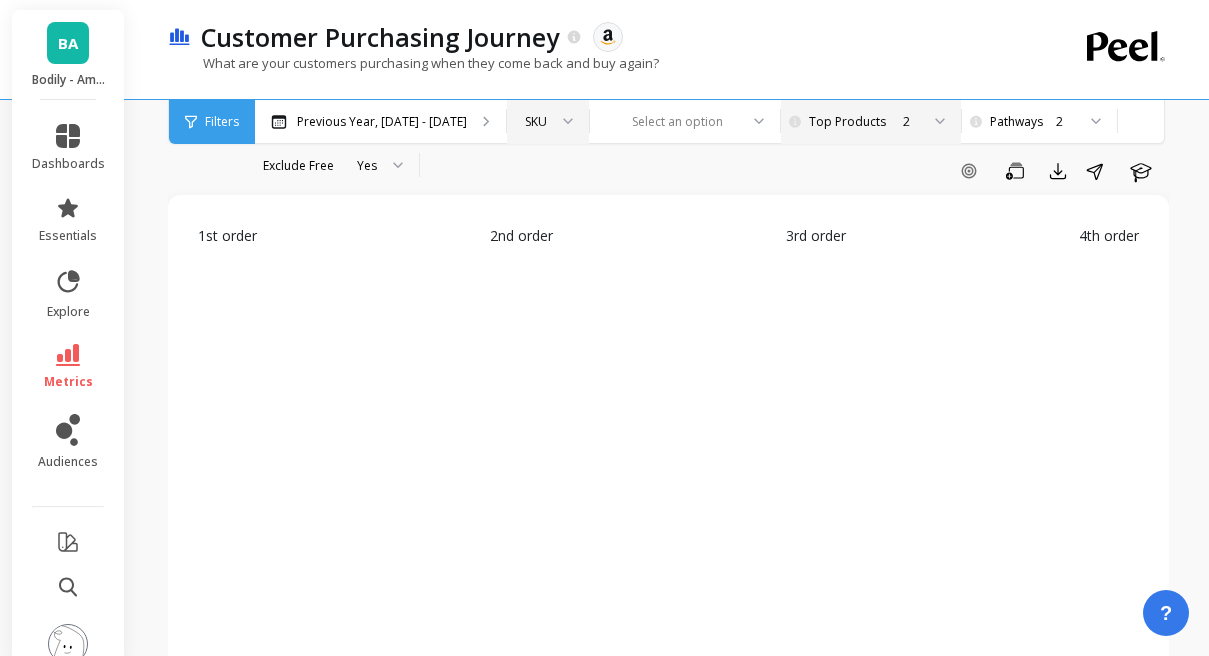 click on "What are your customers purchasing when they come back and buy again?" at bounding box center [586, 73] 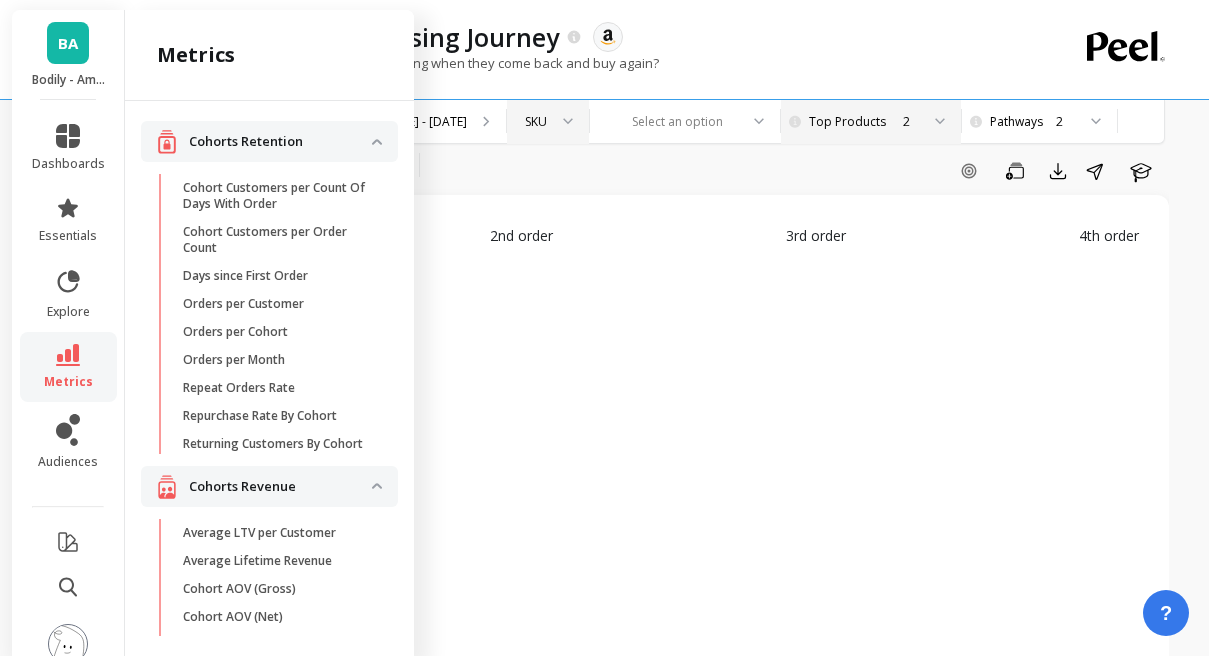 scroll, scrollTop: 809, scrollLeft: 0, axis: vertical 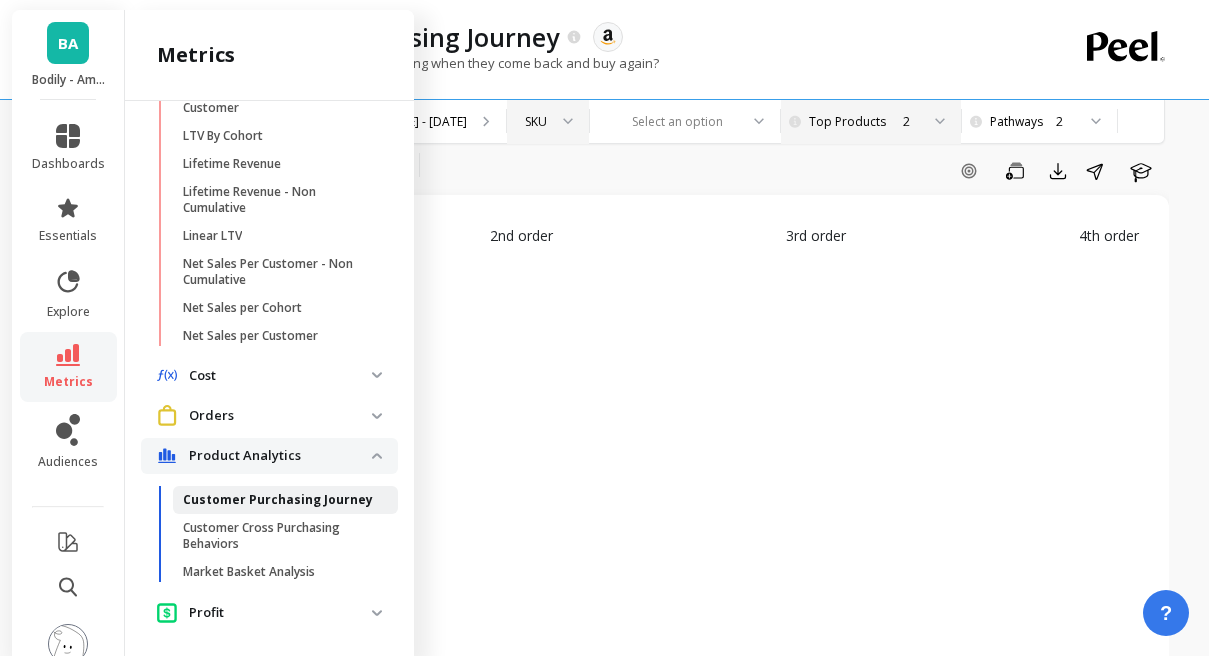 click on "Customer Purchasing Journey" at bounding box center [278, 500] 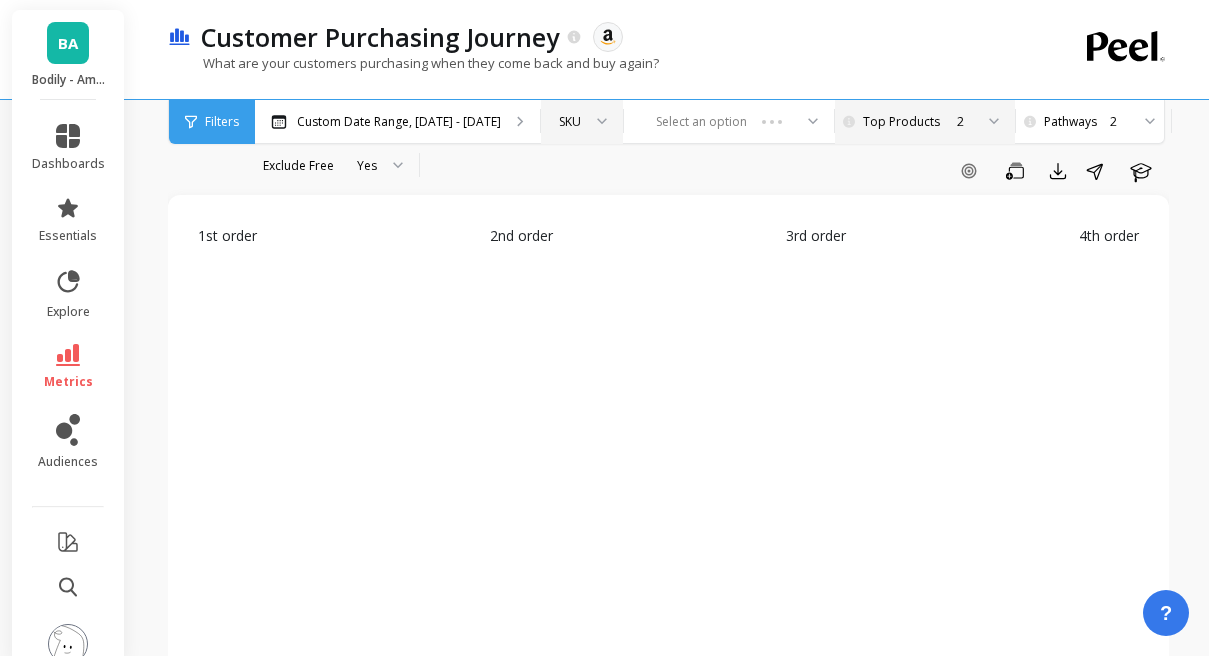 click on "BA" at bounding box center (68, 43) 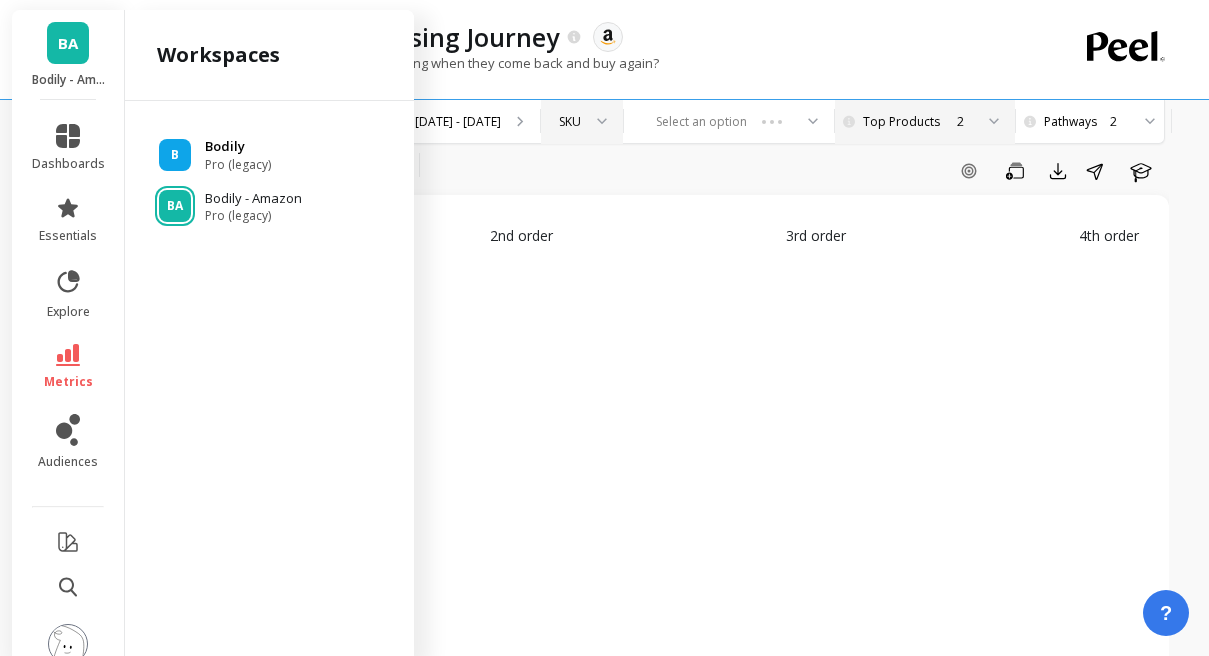click on "Pro (legacy)" at bounding box center (238, 165) 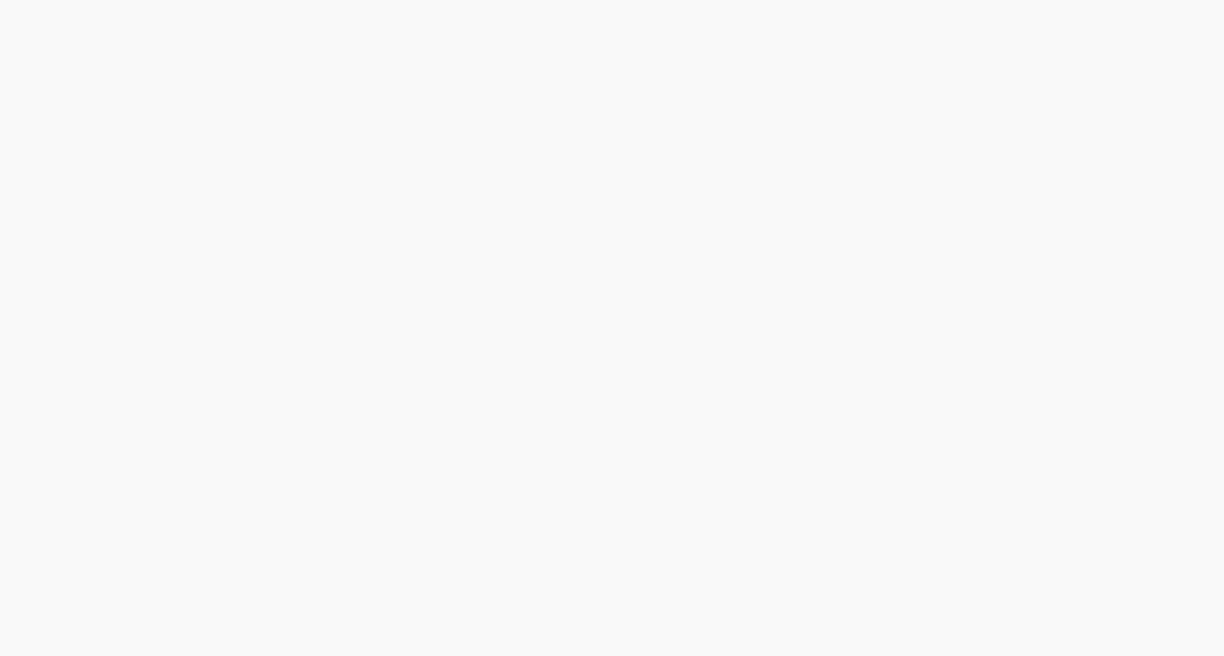 scroll, scrollTop: 0, scrollLeft: 0, axis: both 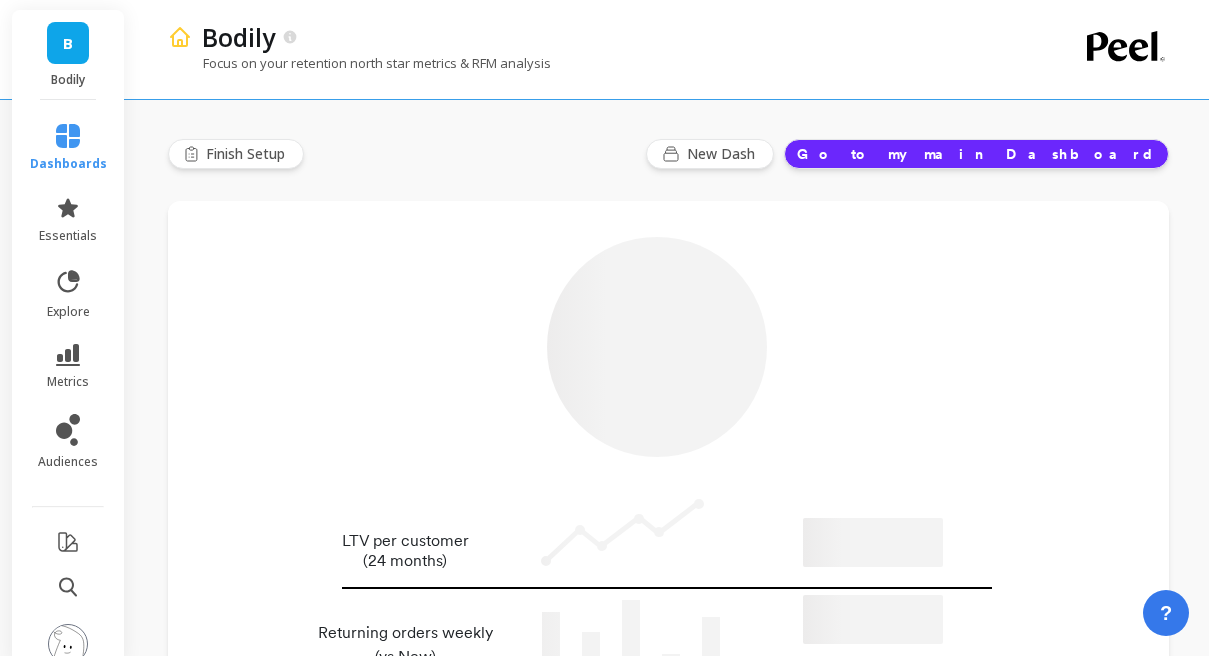 type on "Champions" 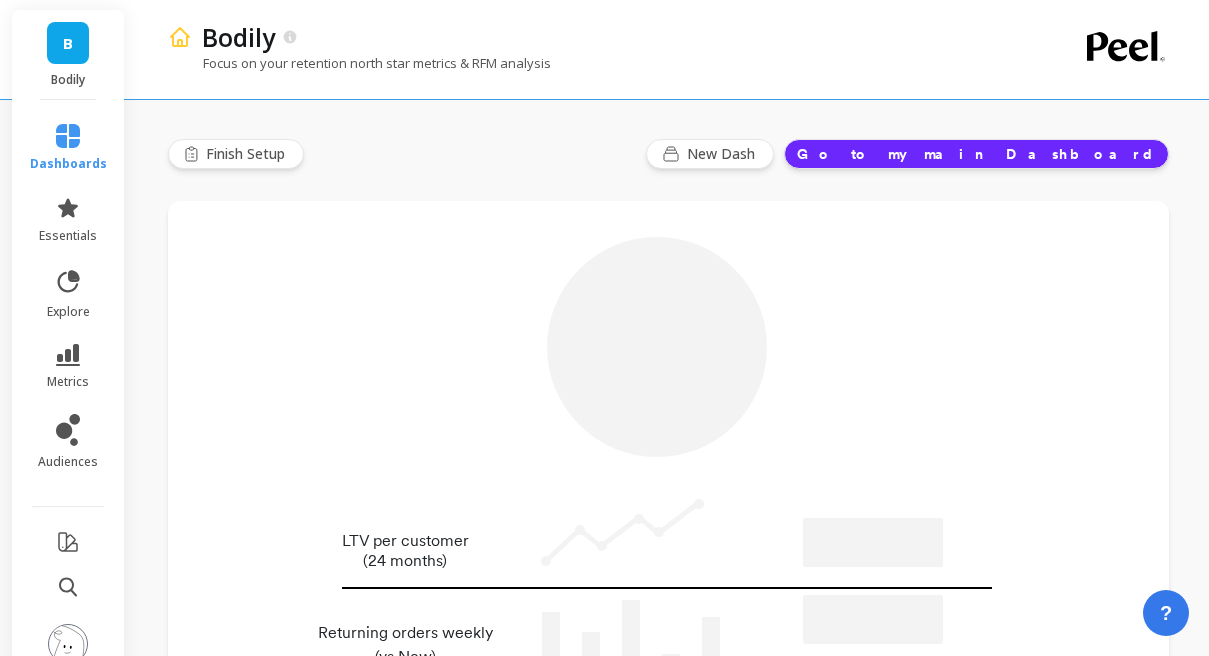 type on "16536" 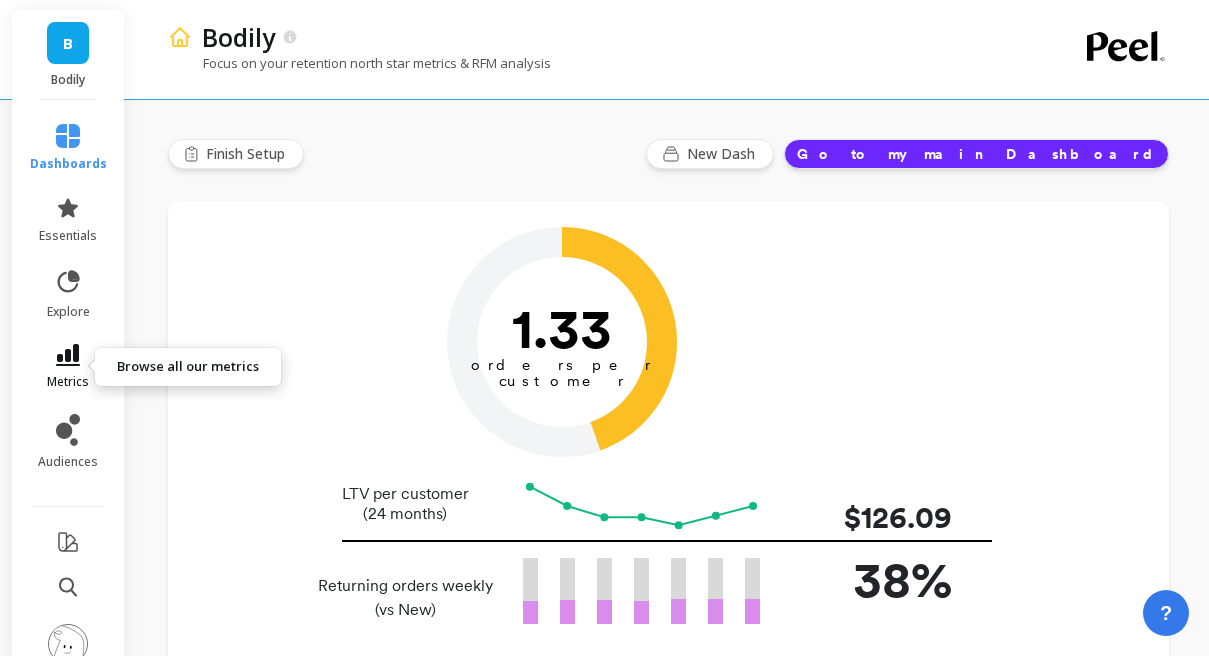 click on "metrics" at bounding box center (68, 367) 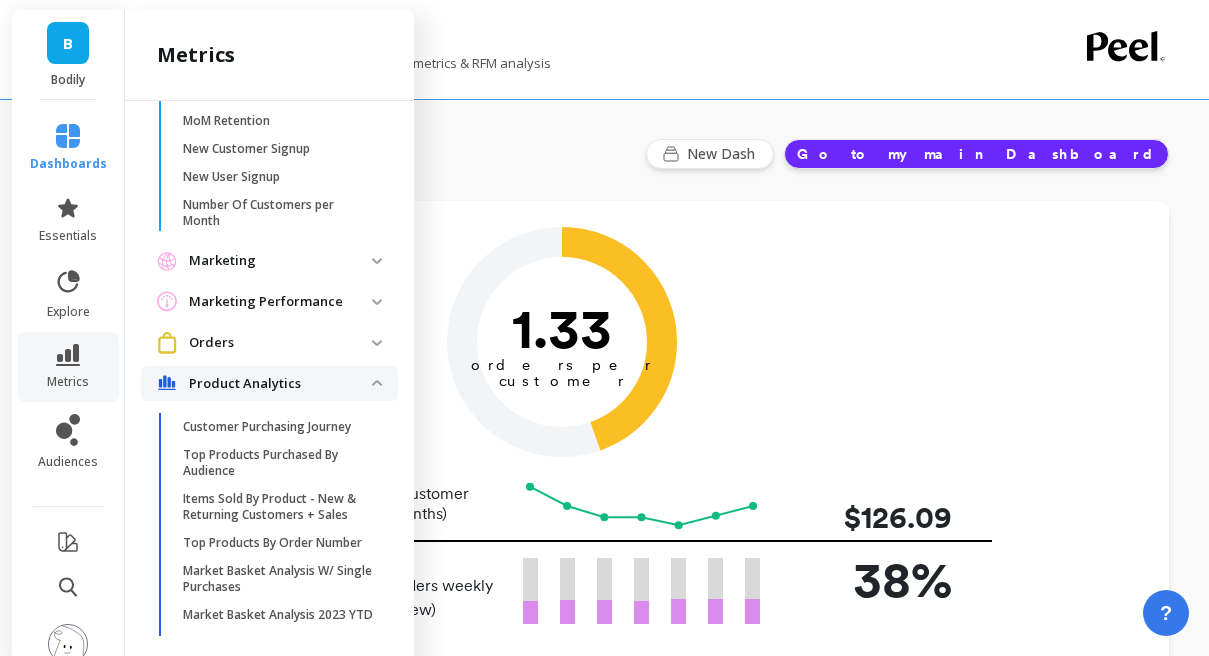 scroll, scrollTop: 1391, scrollLeft: 0, axis: vertical 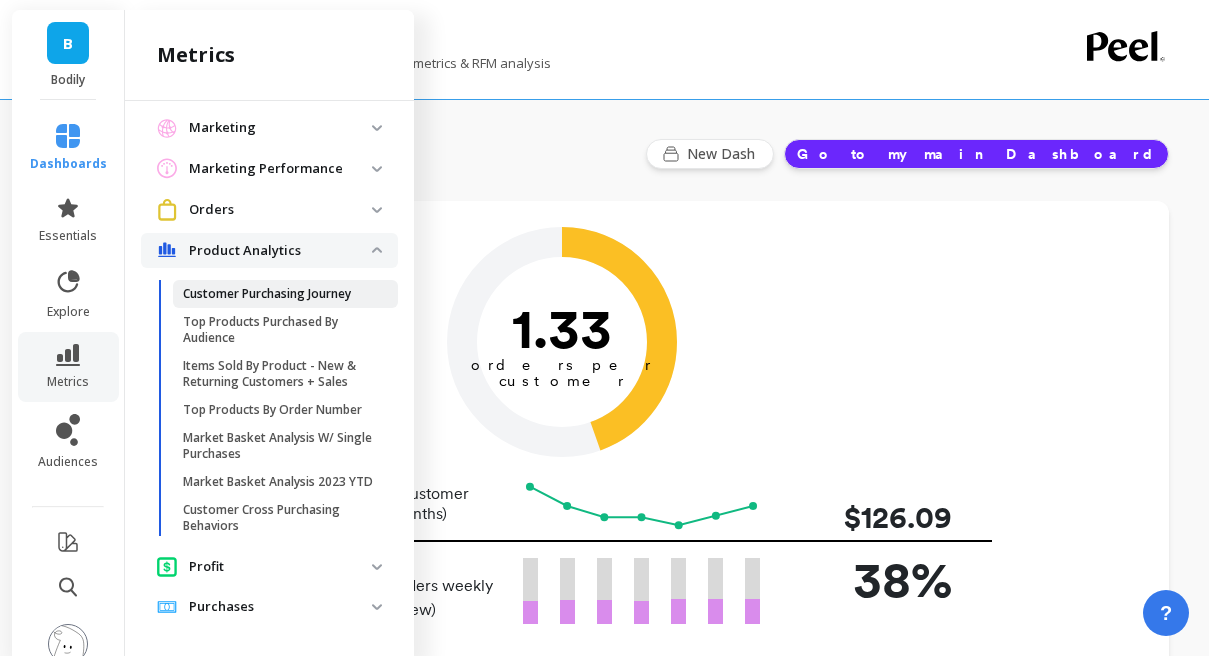 click on "Customer Purchasing Journey" at bounding box center [267, 294] 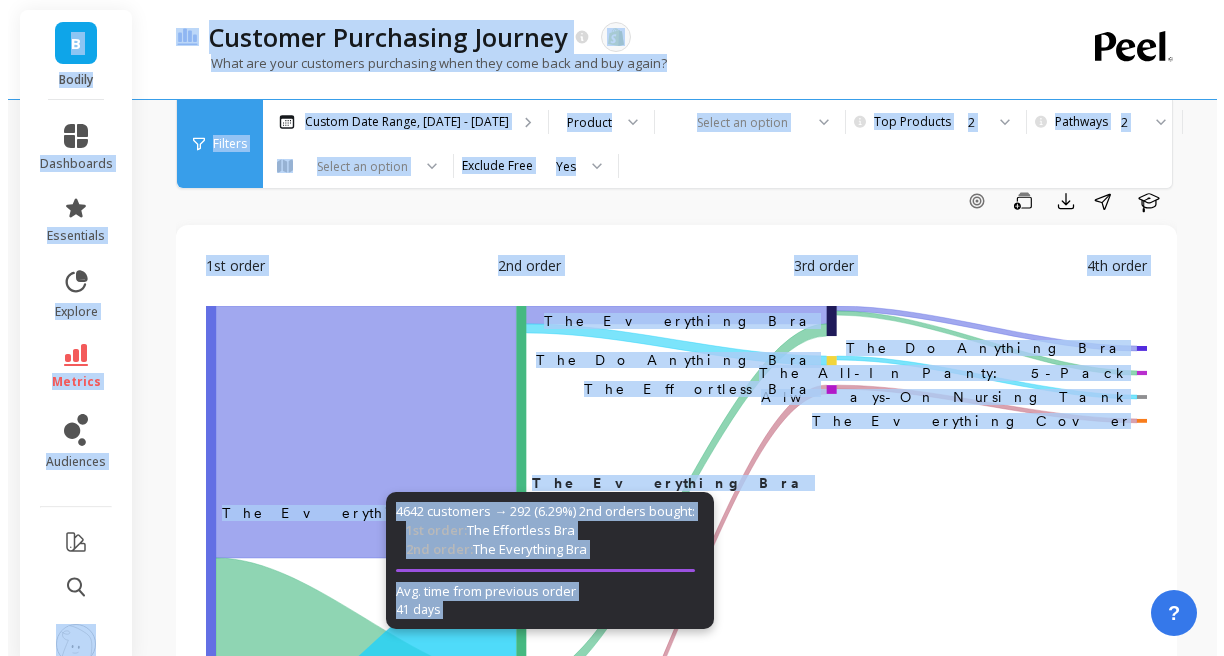 scroll, scrollTop: 0, scrollLeft: 0, axis: both 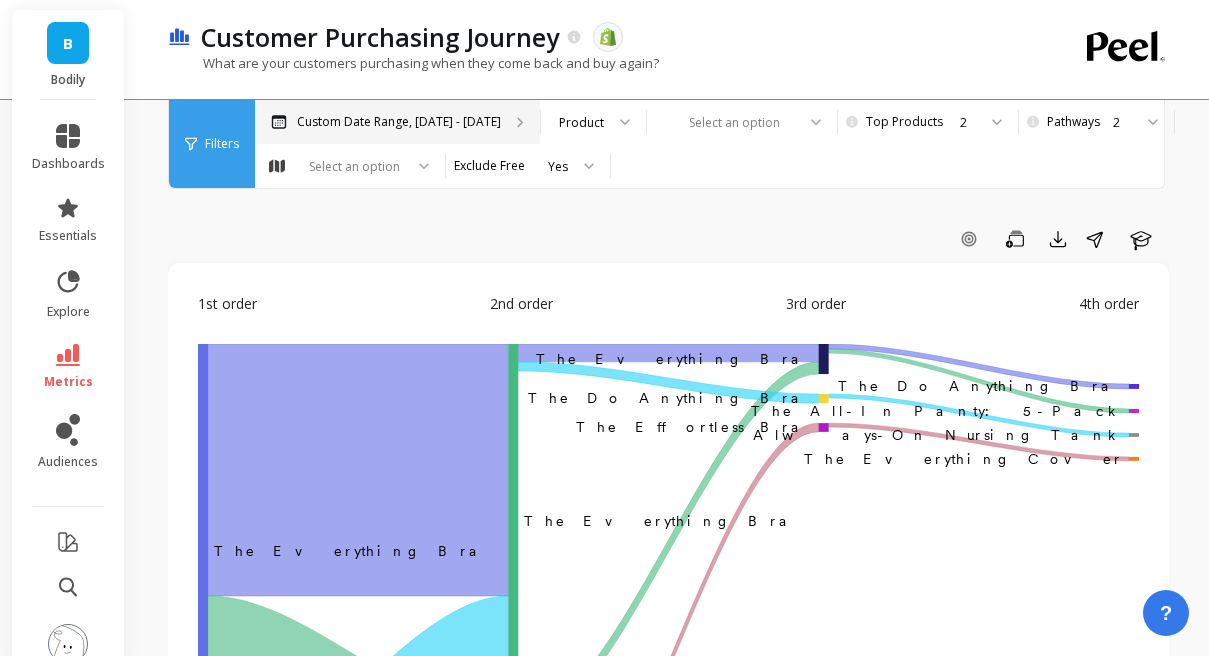 click on "Custom Date Range,  [DATE] - [DATE]" at bounding box center [399, 122] 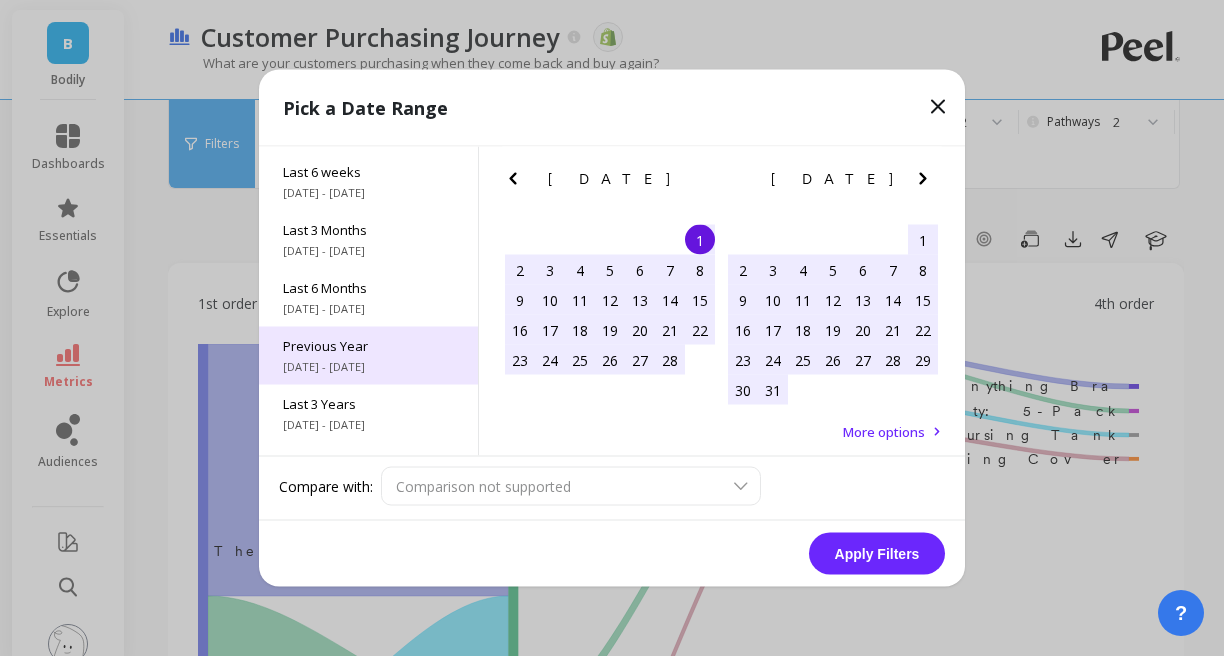 scroll, scrollTop: 230, scrollLeft: 0, axis: vertical 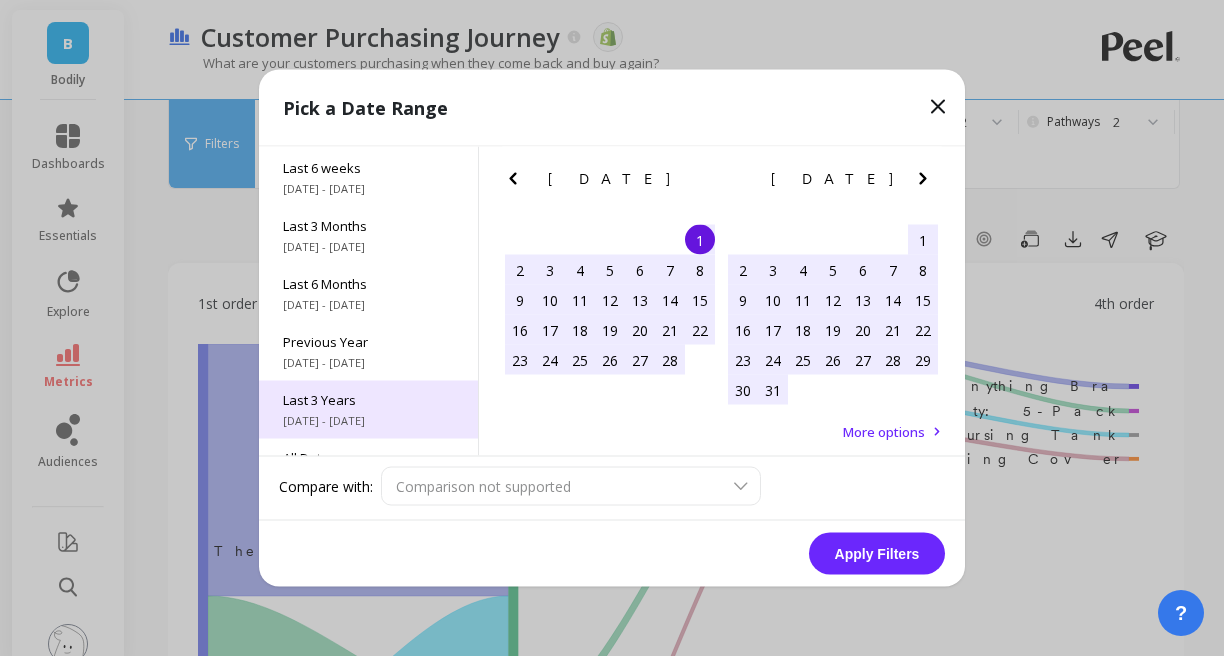 click on "[DATE] - [DATE]" at bounding box center (368, 421) 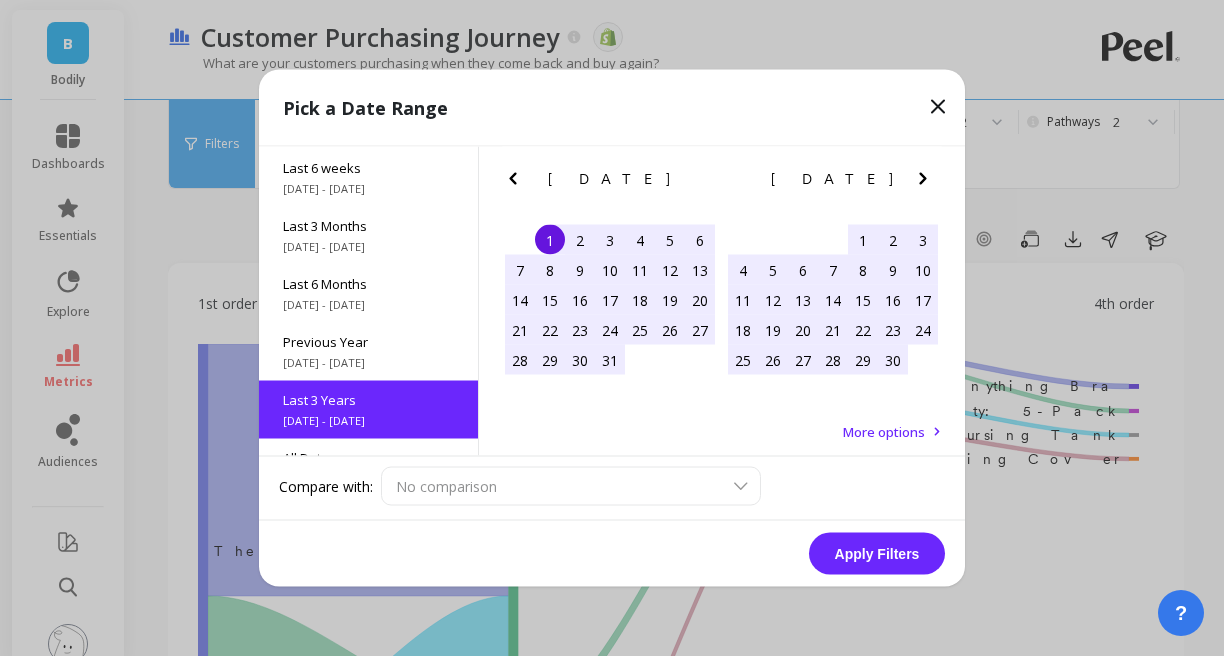 scroll, scrollTop: 271, scrollLeft: 0, axis: vertical 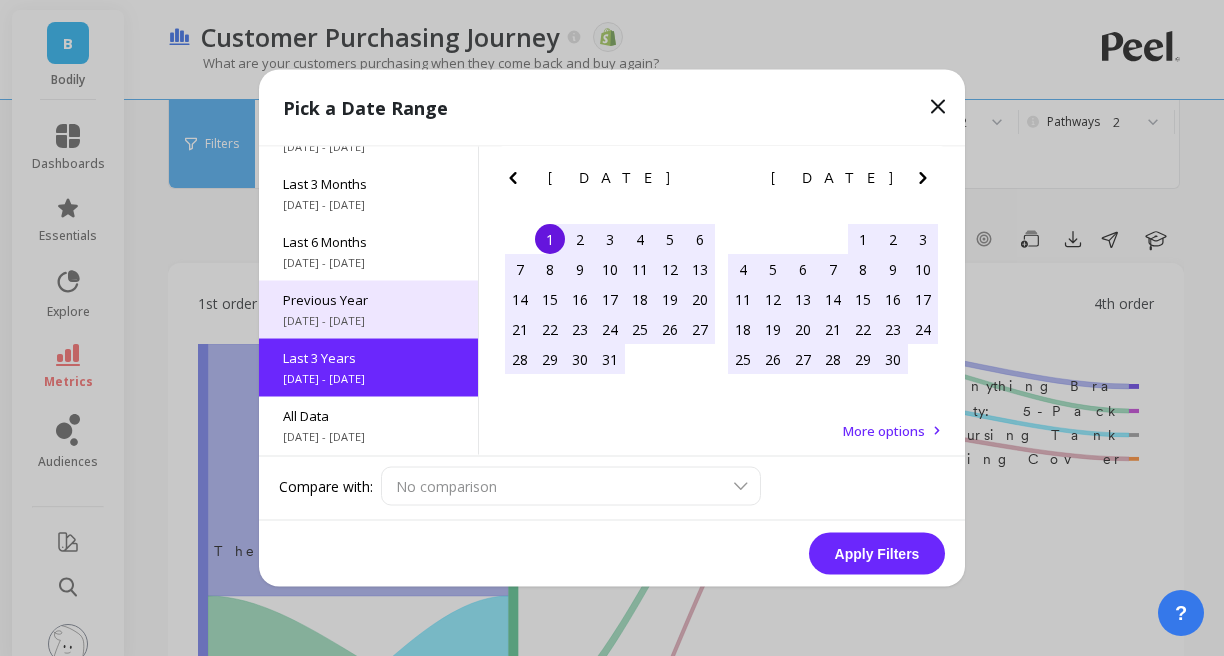 click on "Previous Year" at bounding box center [368, 300] 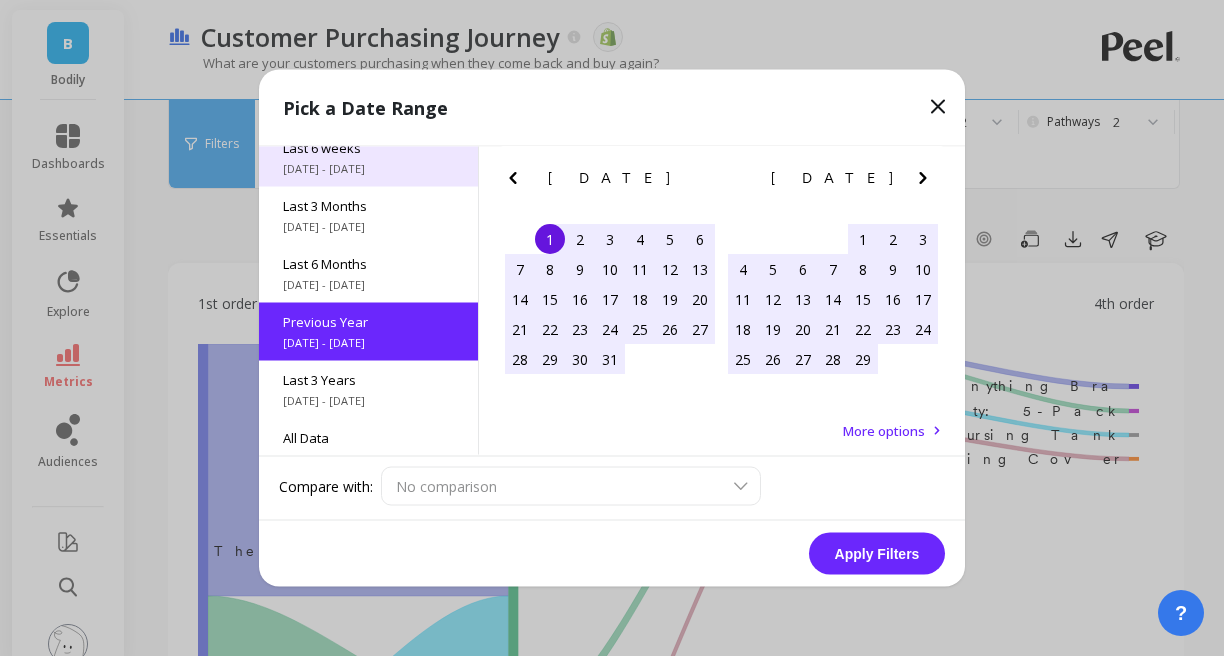 scroll, scrollTop: 271, scrollLeft: 0, axis: vertical 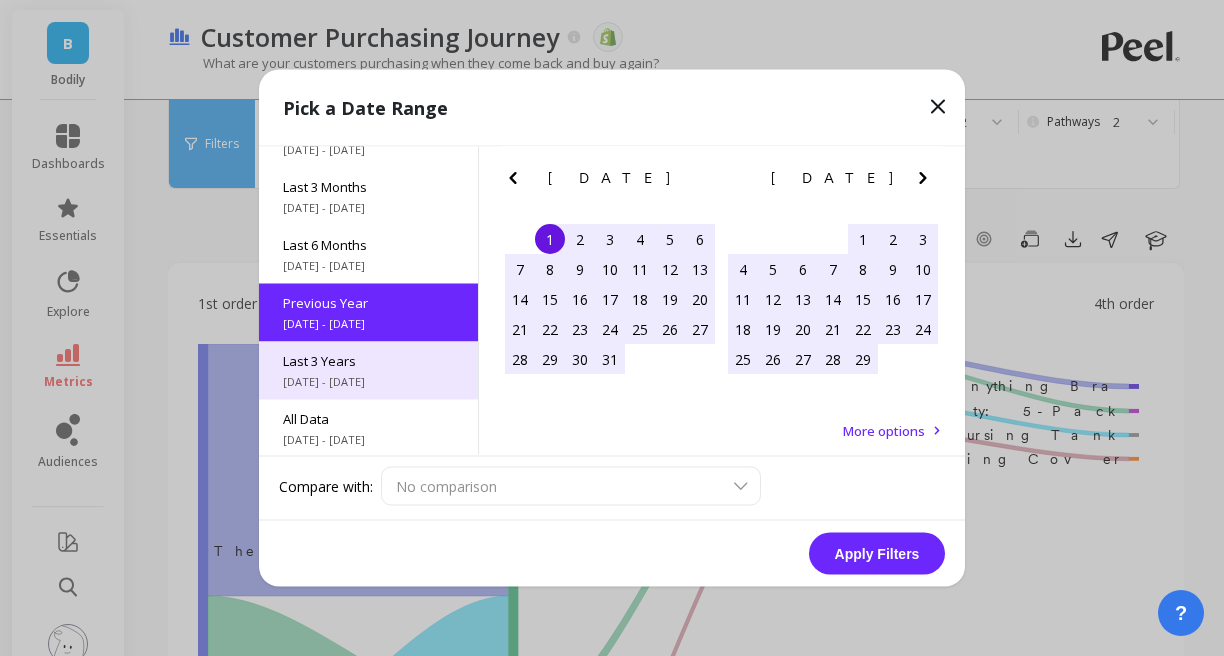 click on "Last 3 Years [DATE] - [DATE]" at bounding box center [368, 371] 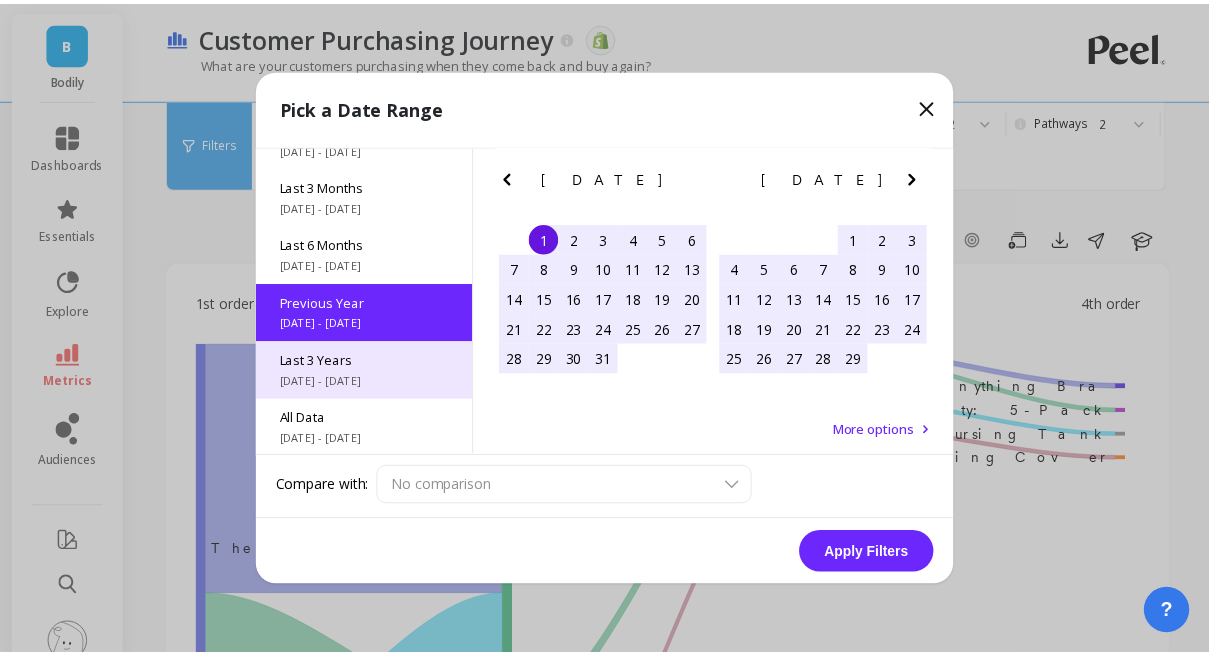 scroll, scrollTop: 271, scrollLeft: 0, axis: vertical 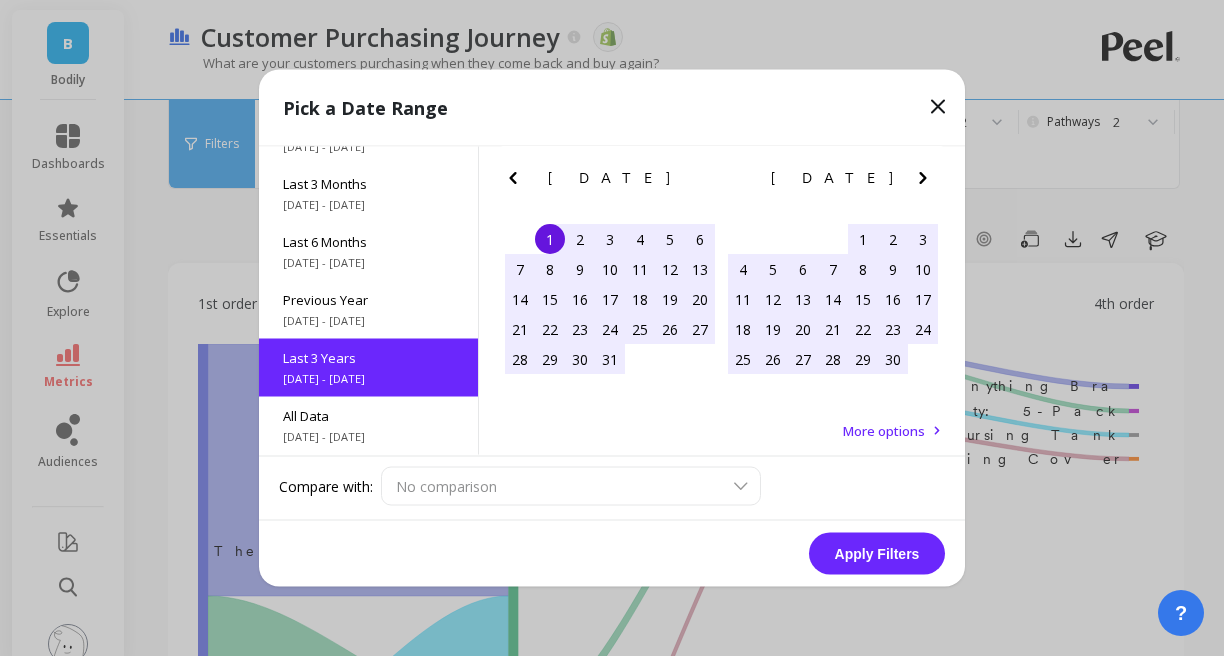 click on "Apply Filters" at bounding box center (877, 554) 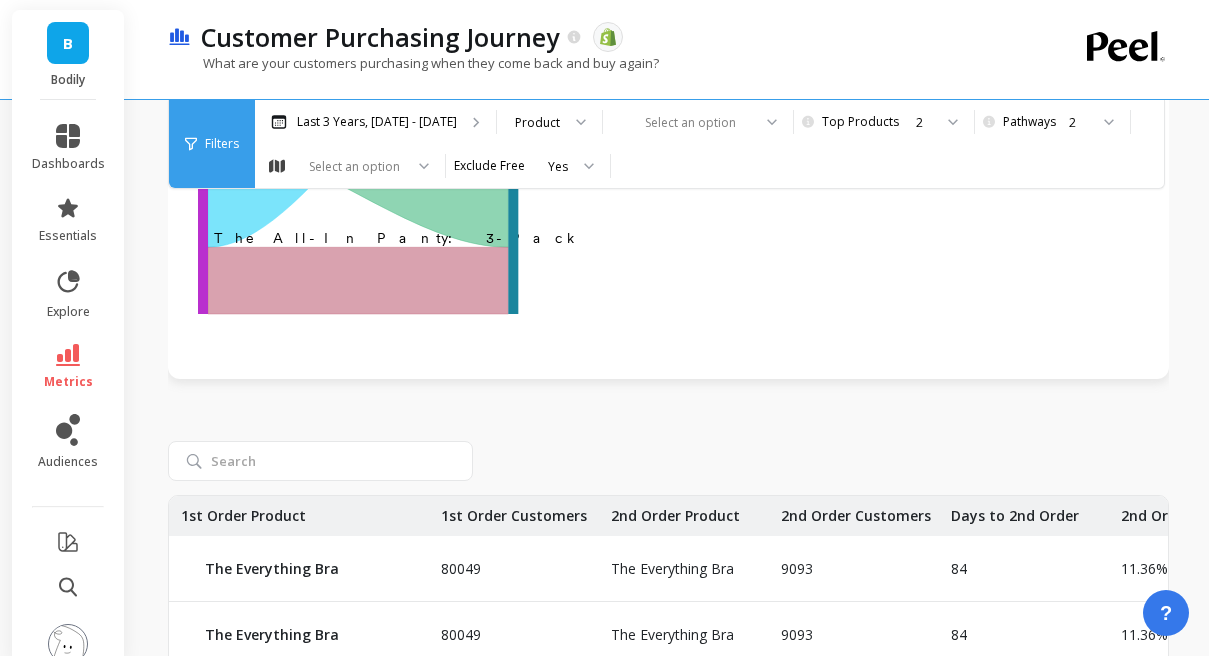 scroll, scrollTop: 0, scrollLeft: 0, axis: both 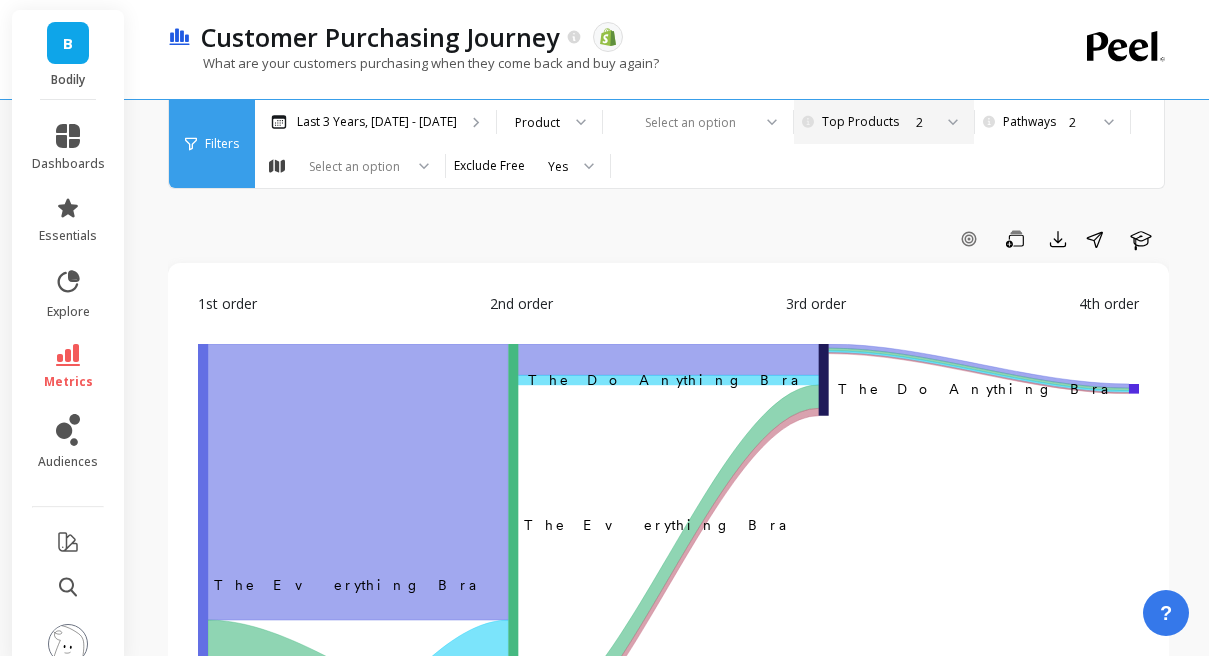 click at bounding box center [946, 122] 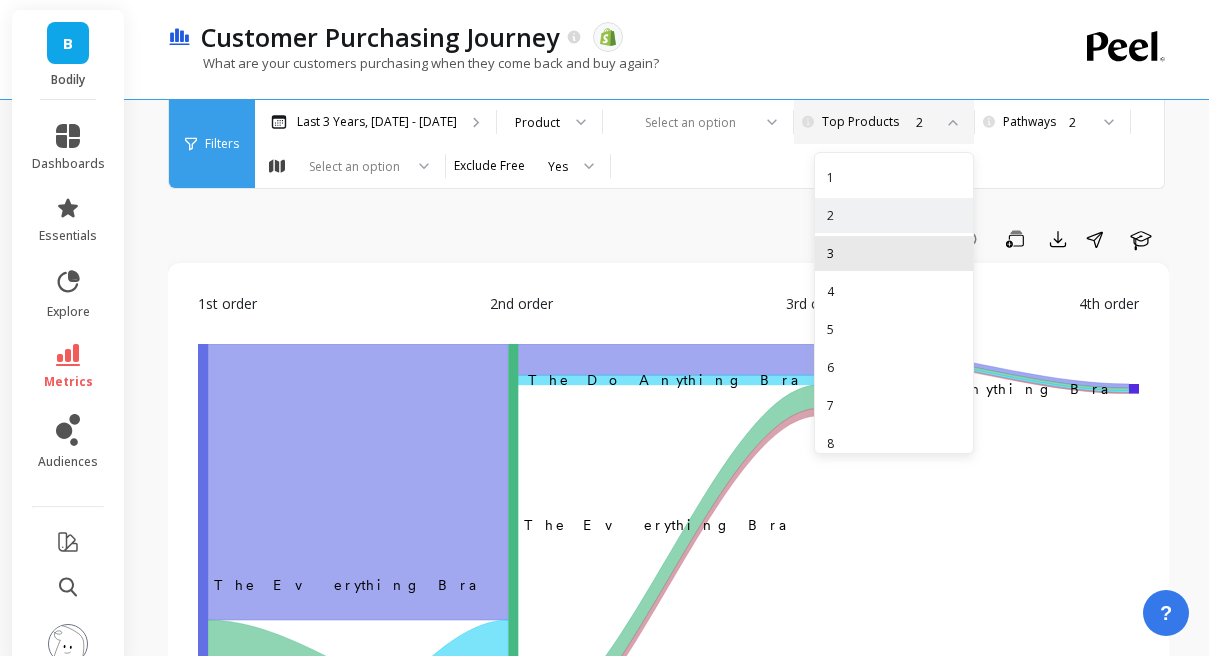 click on "3" at bounding box center (894, 253) 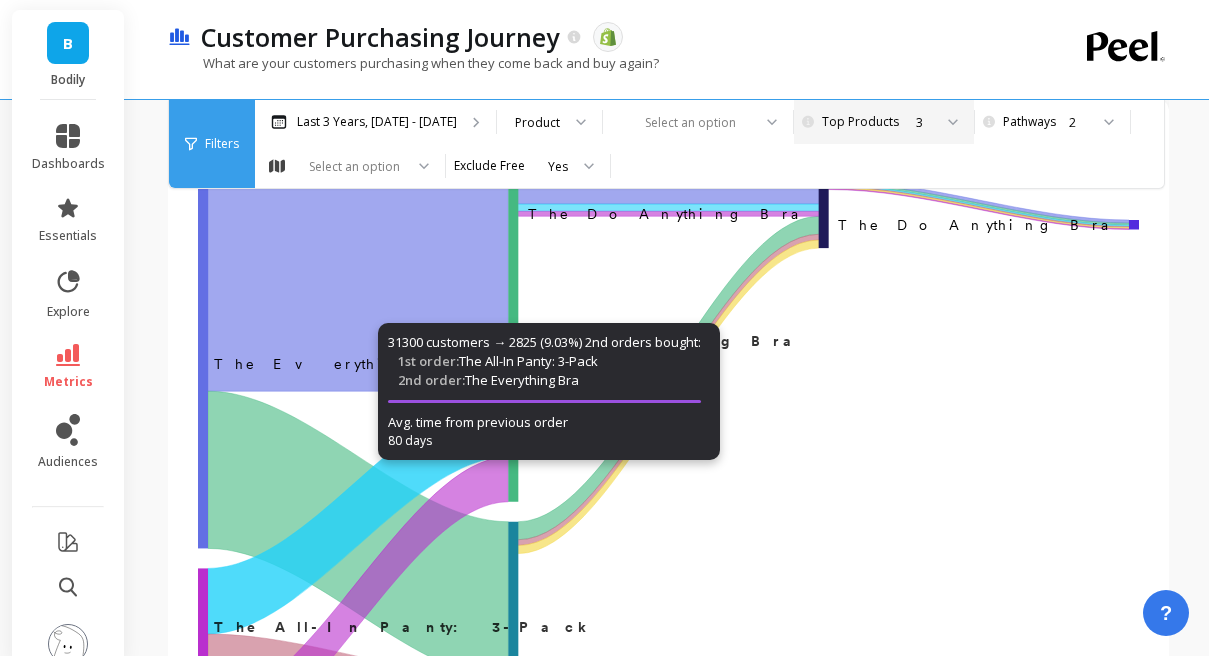 scroll, scrollTop: 0, scrollLeft: 0, axis: both 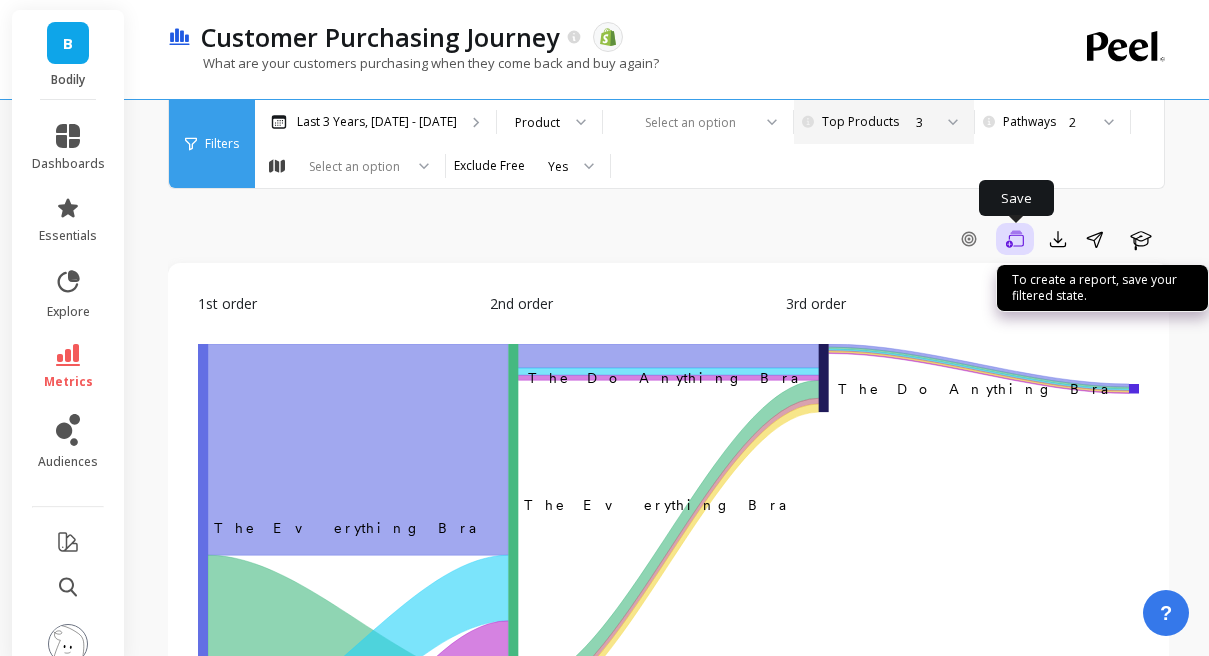 click 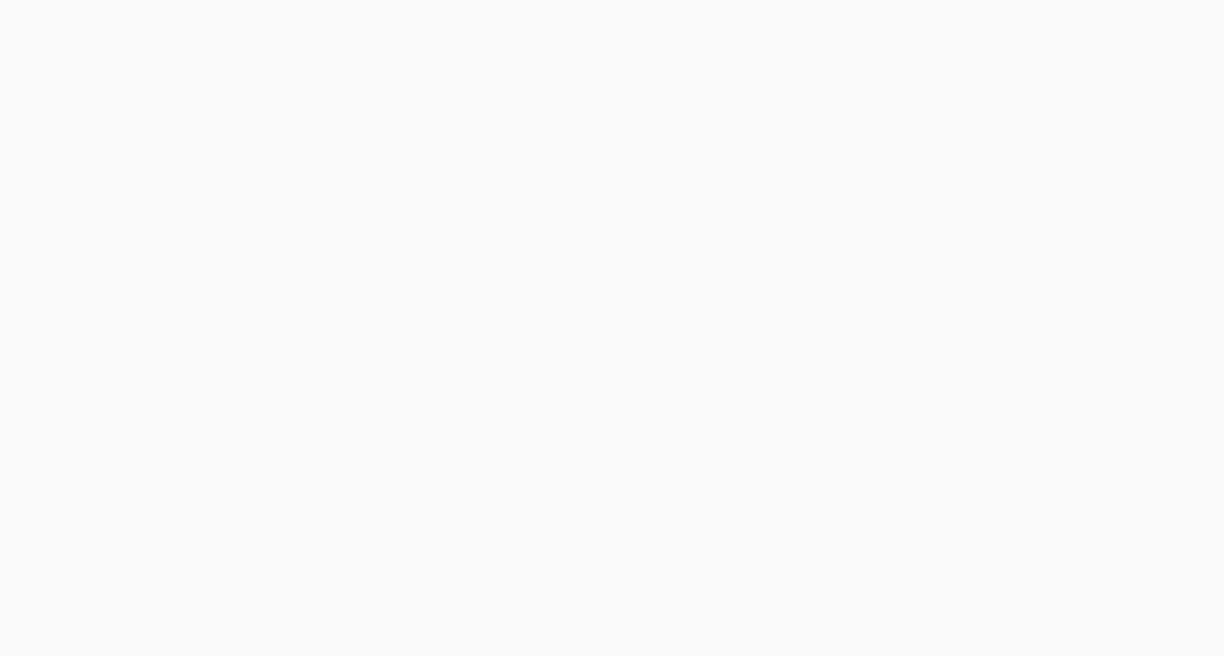 scroll, scrollTop: 0, scrollLeft: 0, axis: both 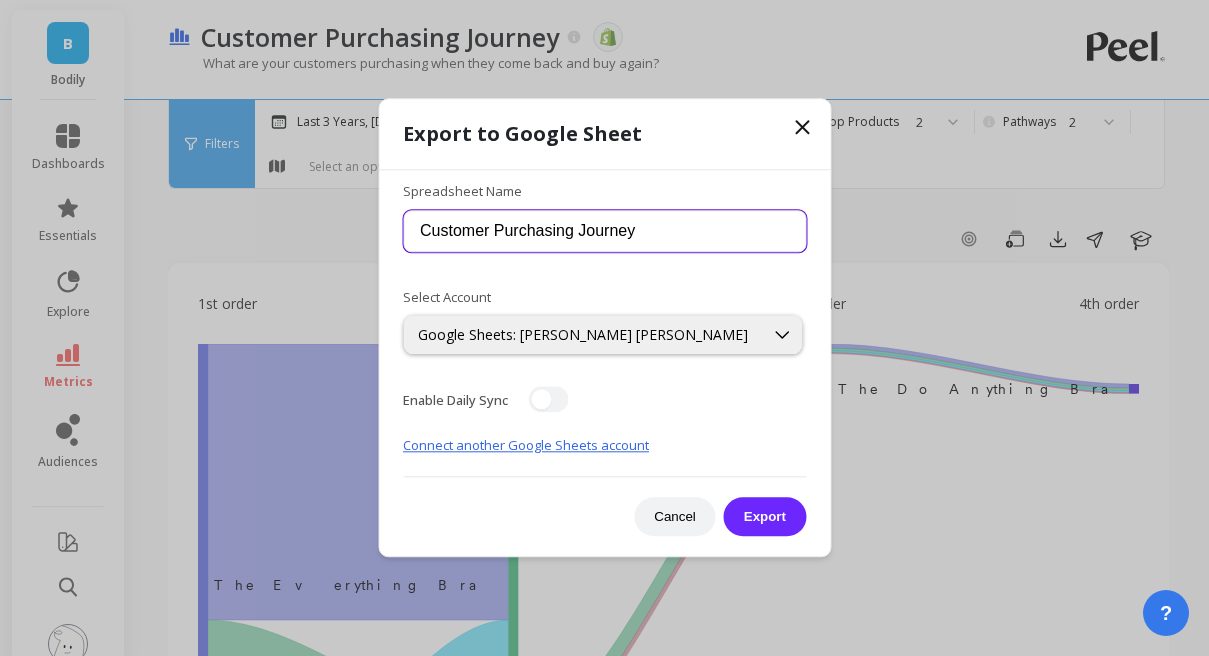 click on "Customer Purchasing Journey" at bounding box center [604, 231] 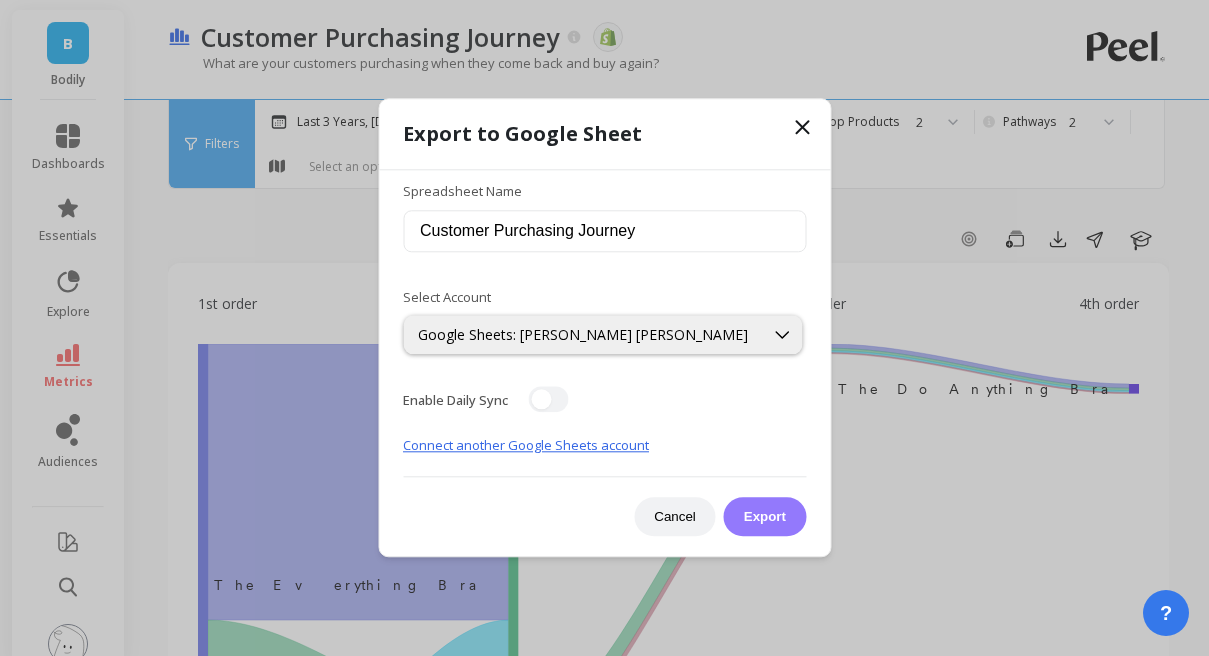 click on "Export" at bounding box center [765, 517] 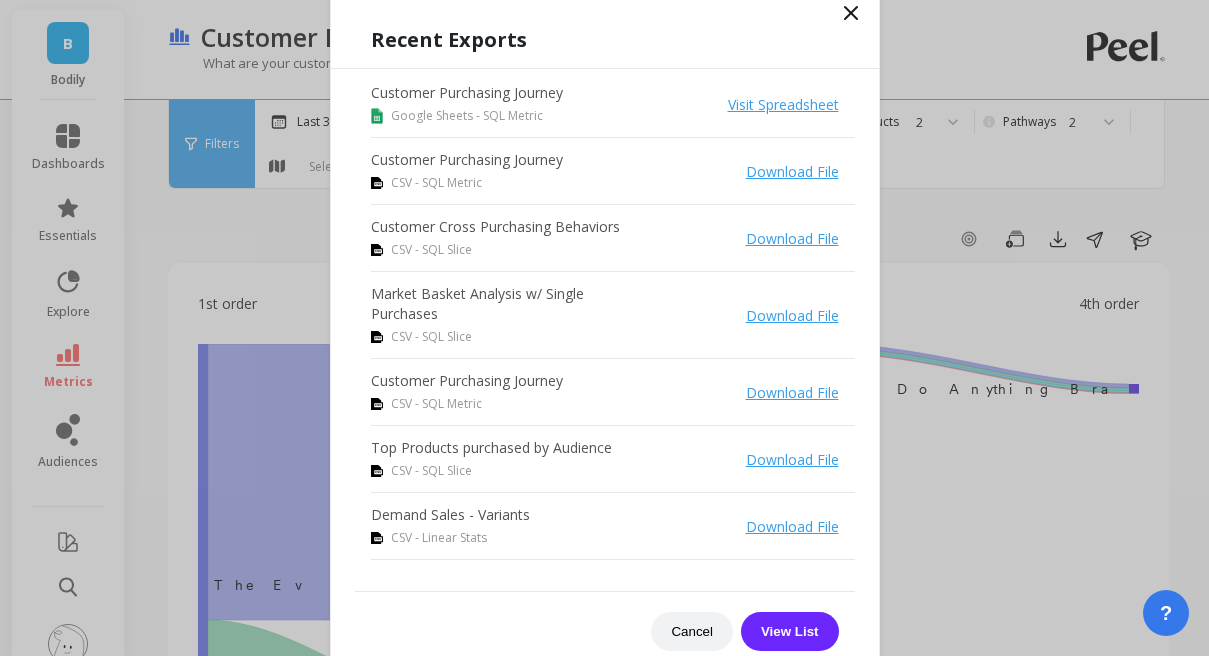 click on "Visit Spreadsheet" at bounding box center [783, 104] 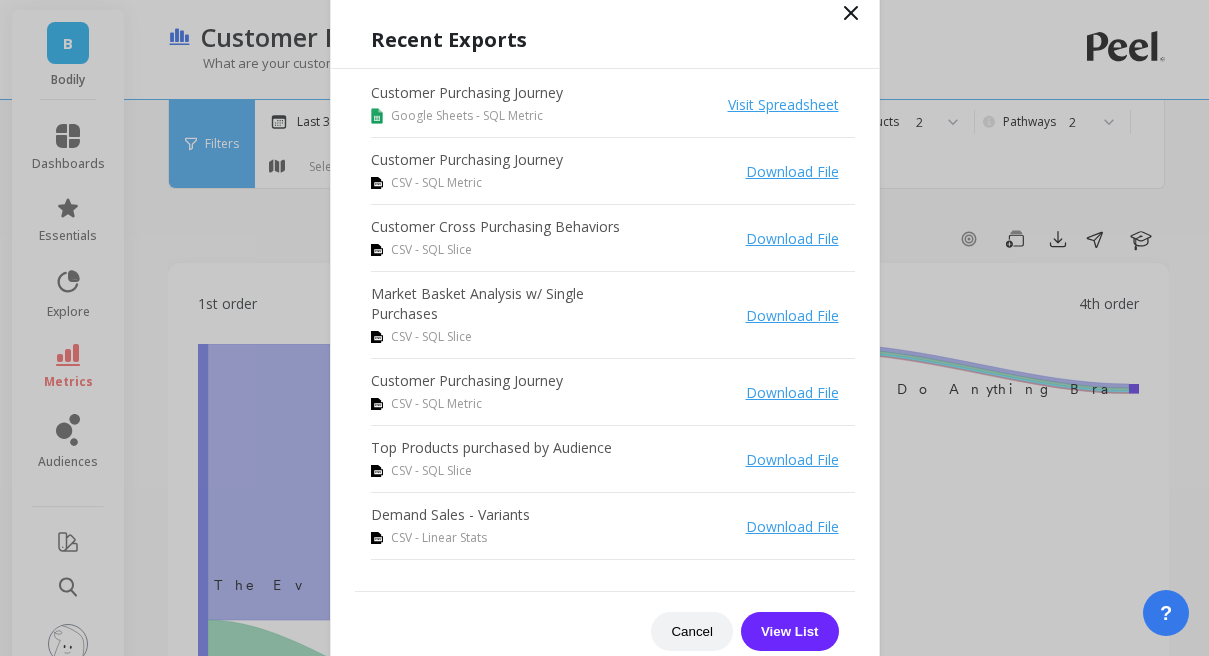click 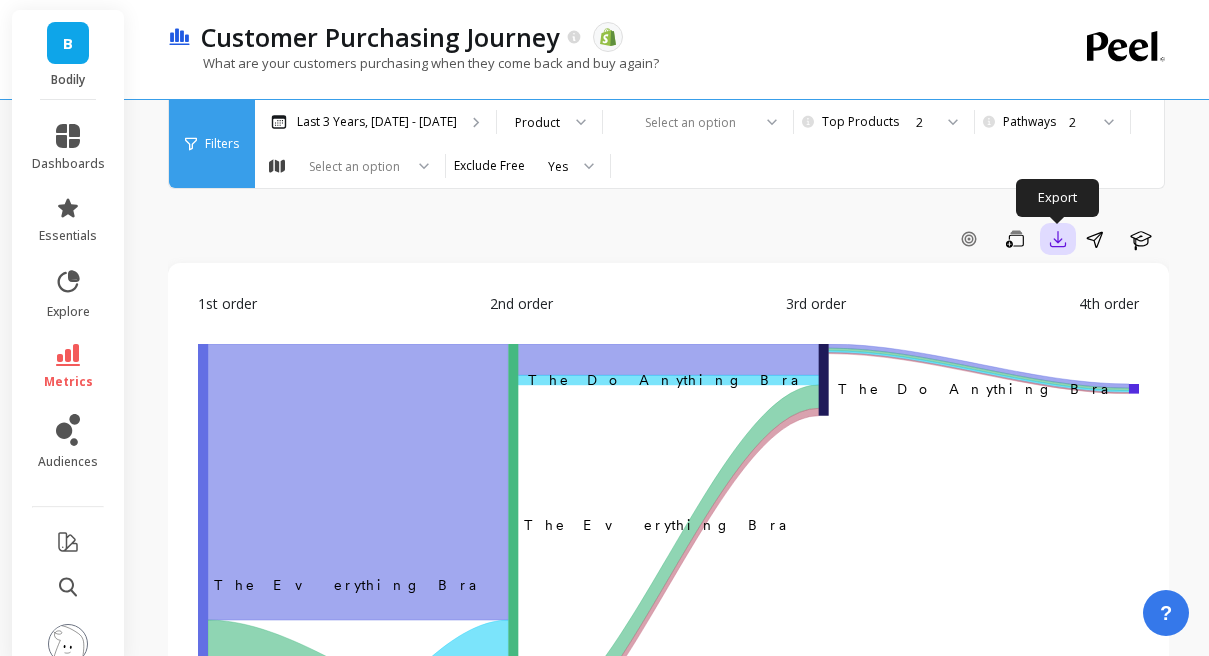 click 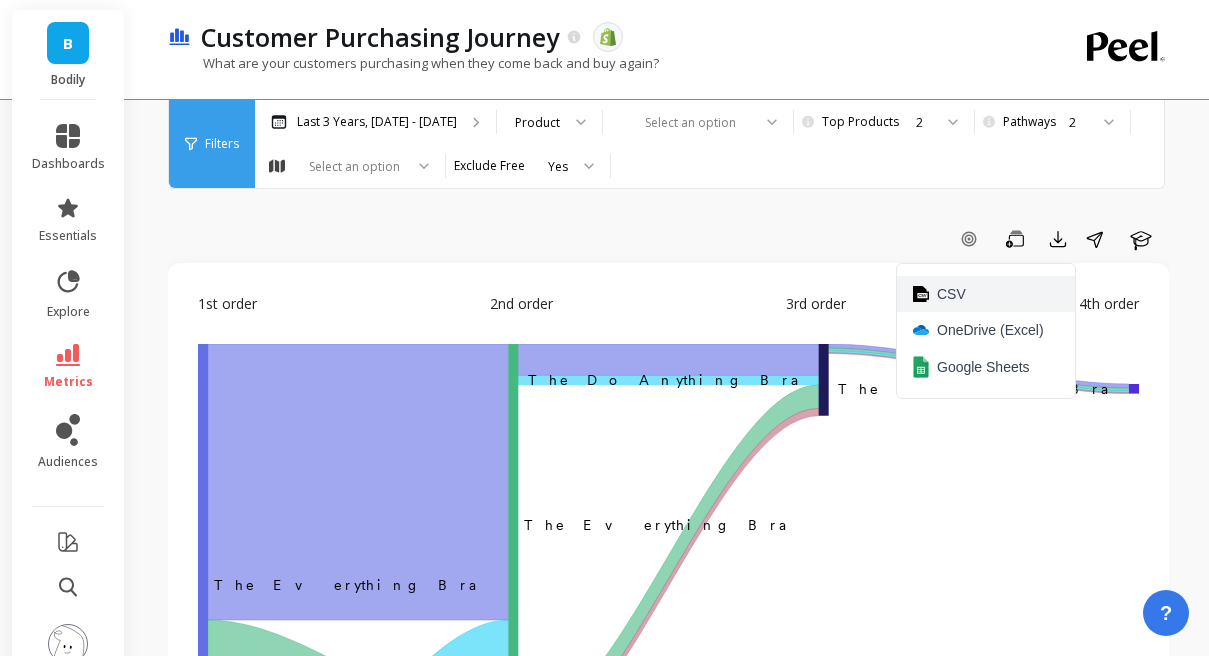 click on "CSV" at bounding box center (986, 294) 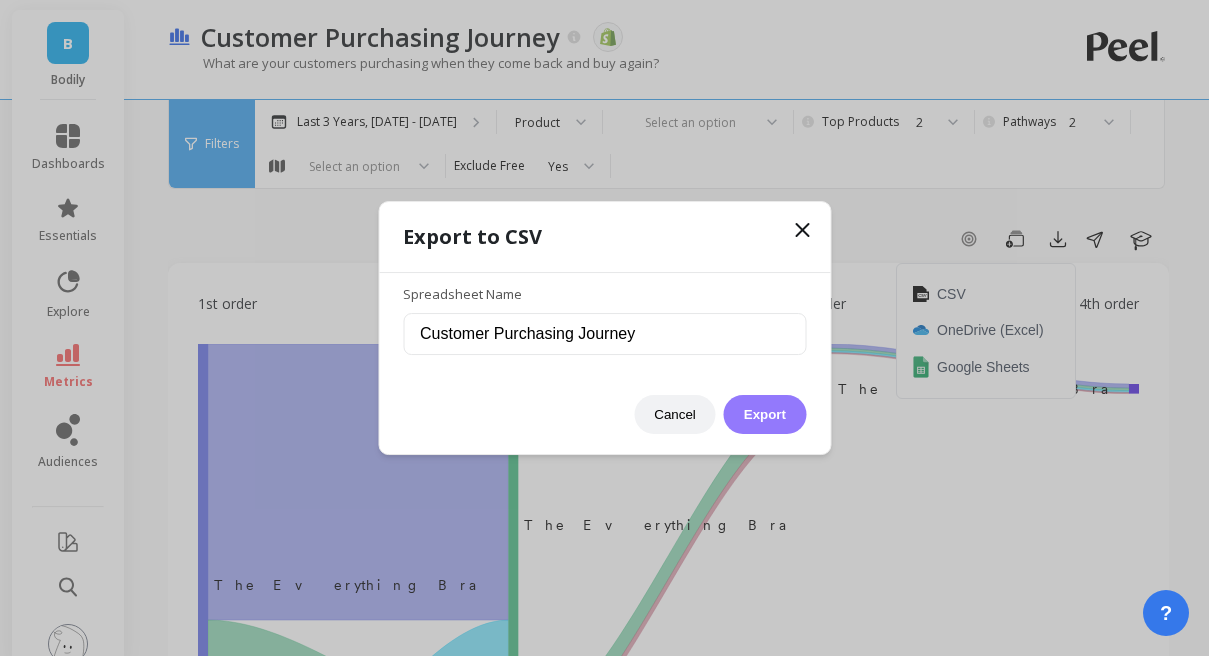 click on "Export" at bounding box center (765, 414) 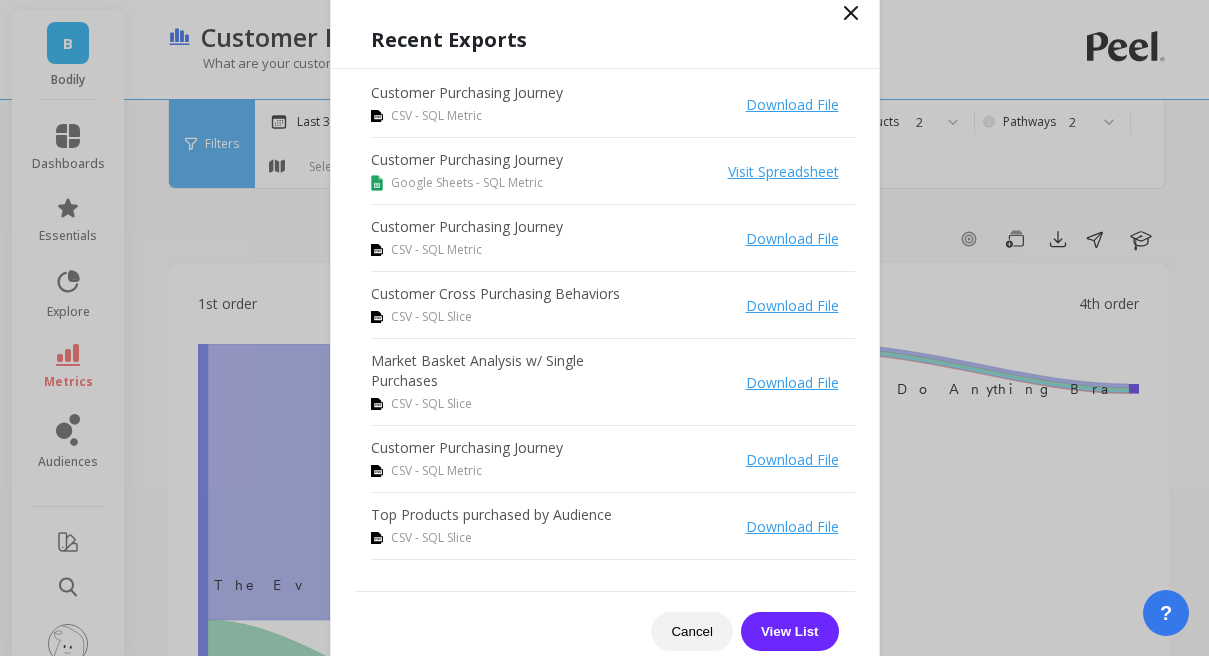 click 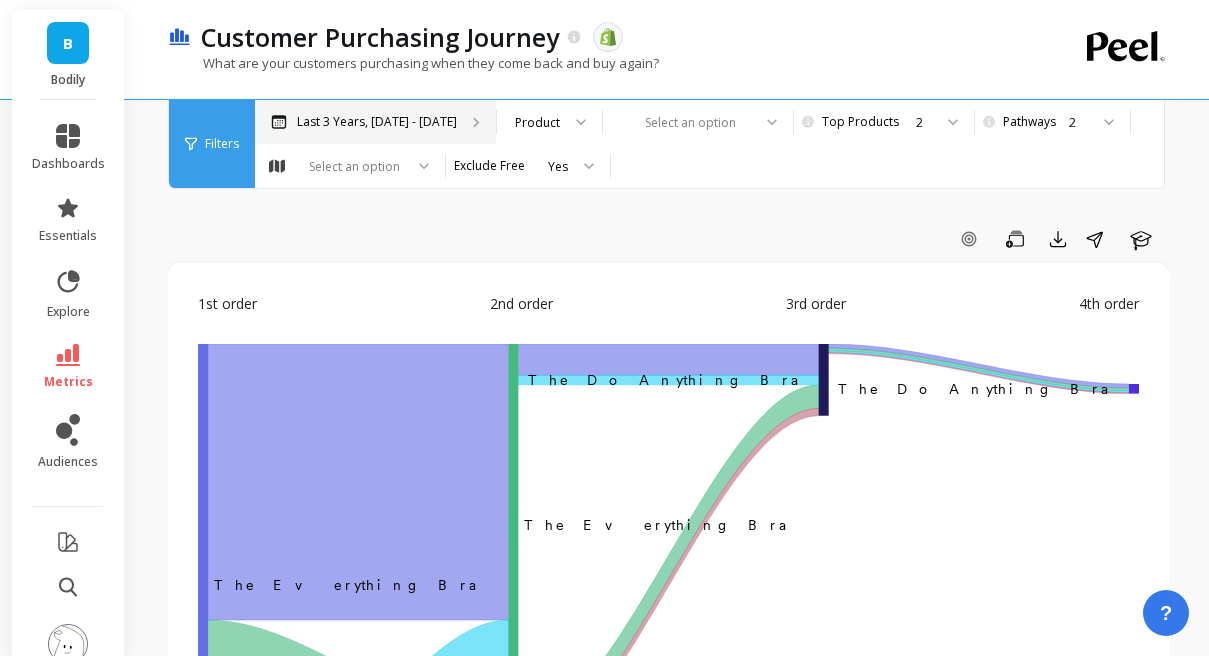 click on "Last 3 Years,  [DATE] - [DATE]" at bounding box center (377, 122) 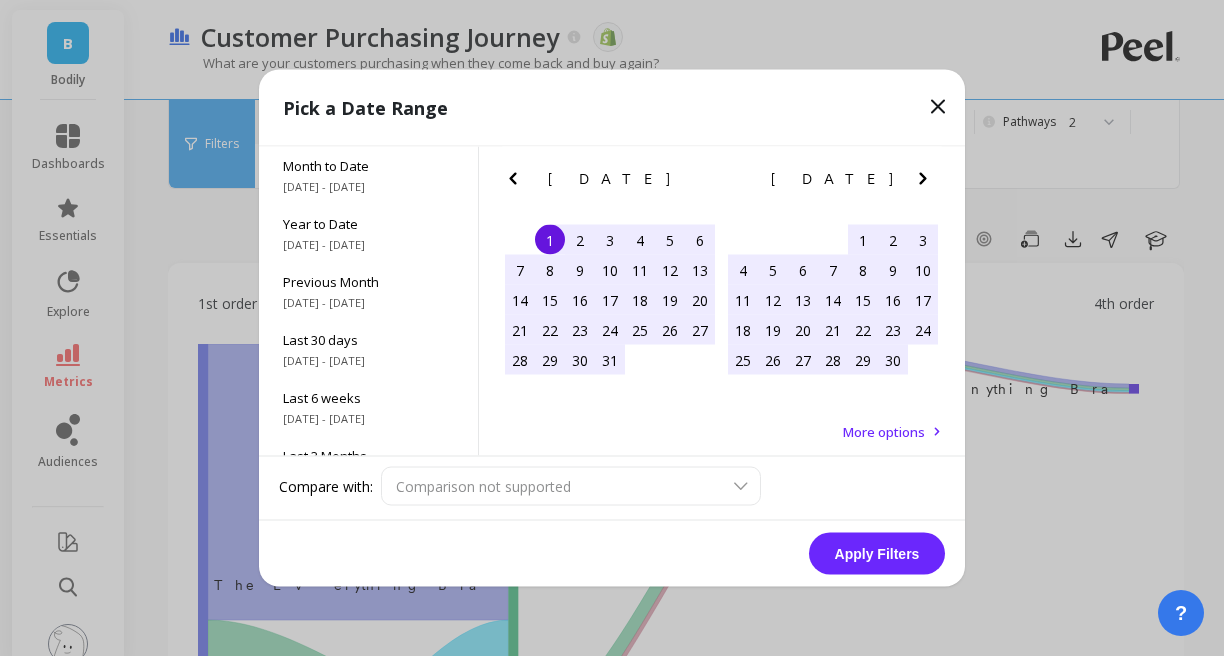 scroll, scrollTop: 51, scrollLeft: 0, axis: vertical 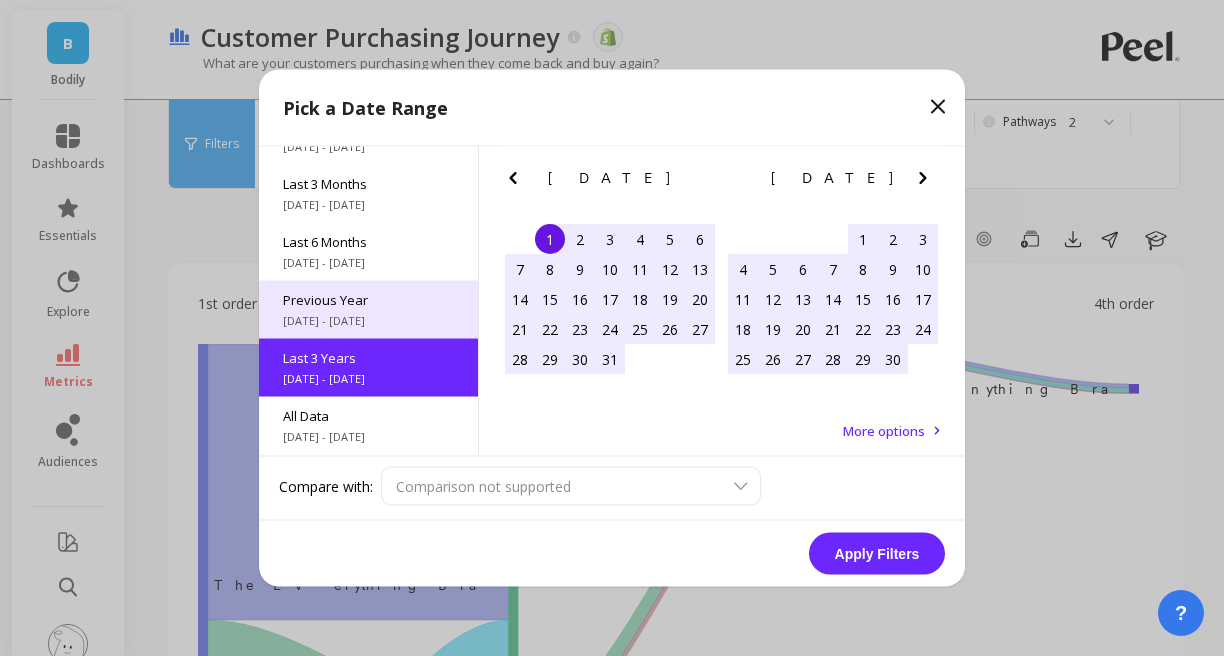 click on "Previous Year" at bounding box center [368, 300] 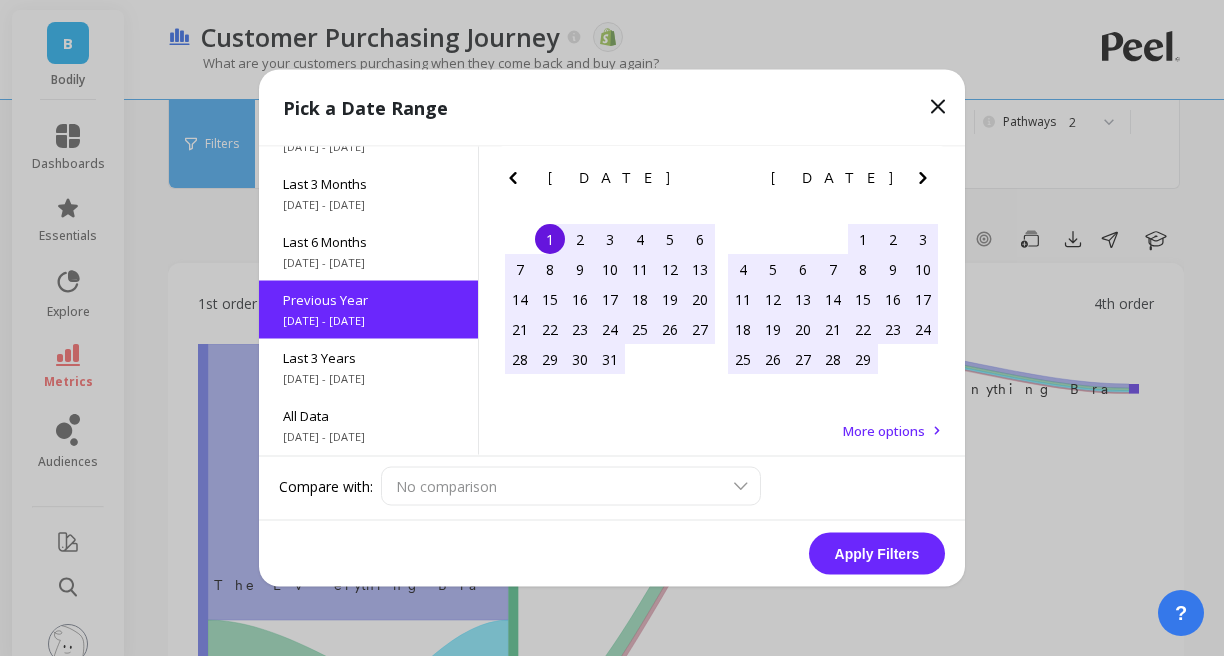 click 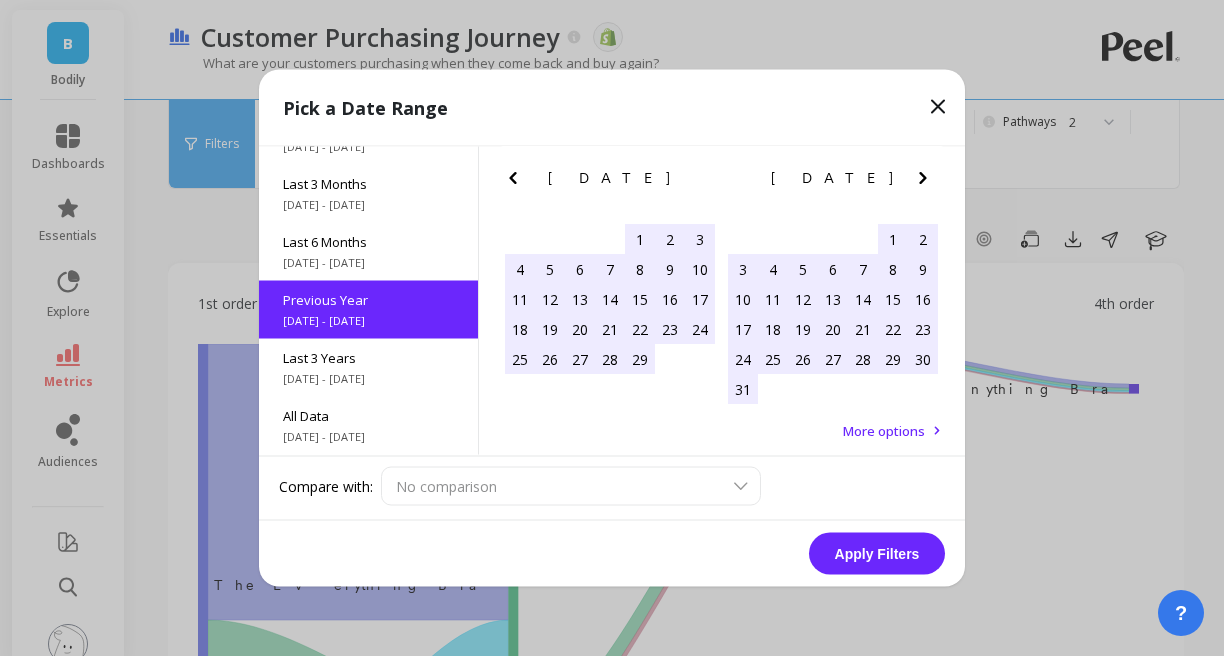click 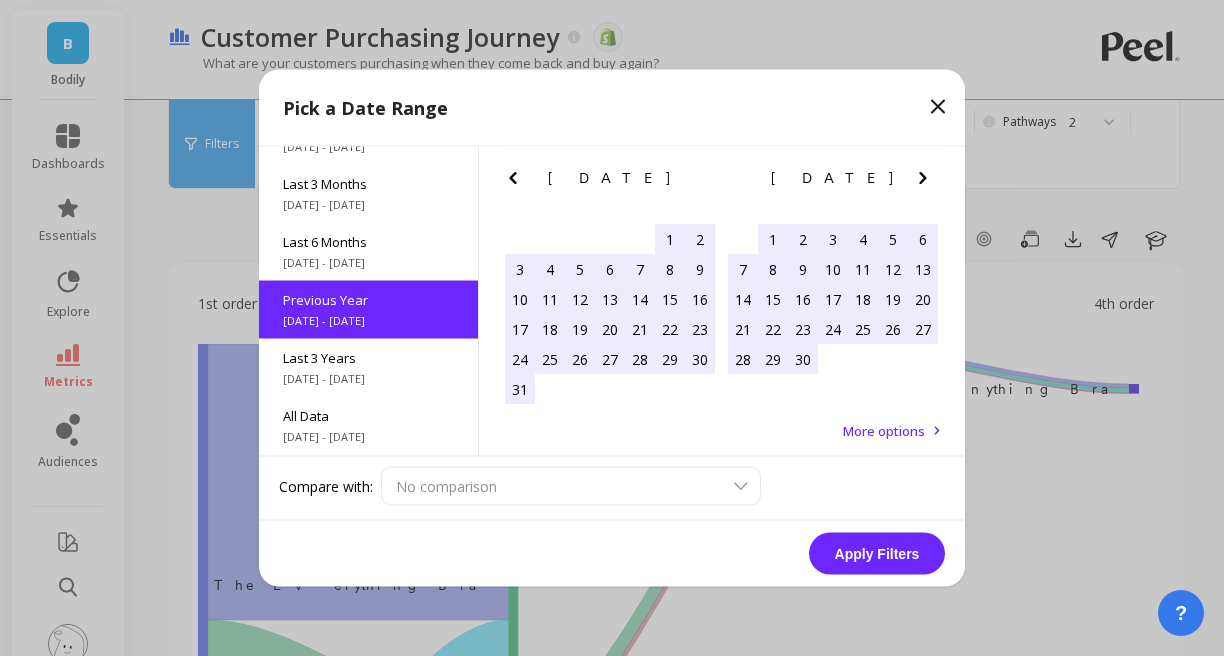 click 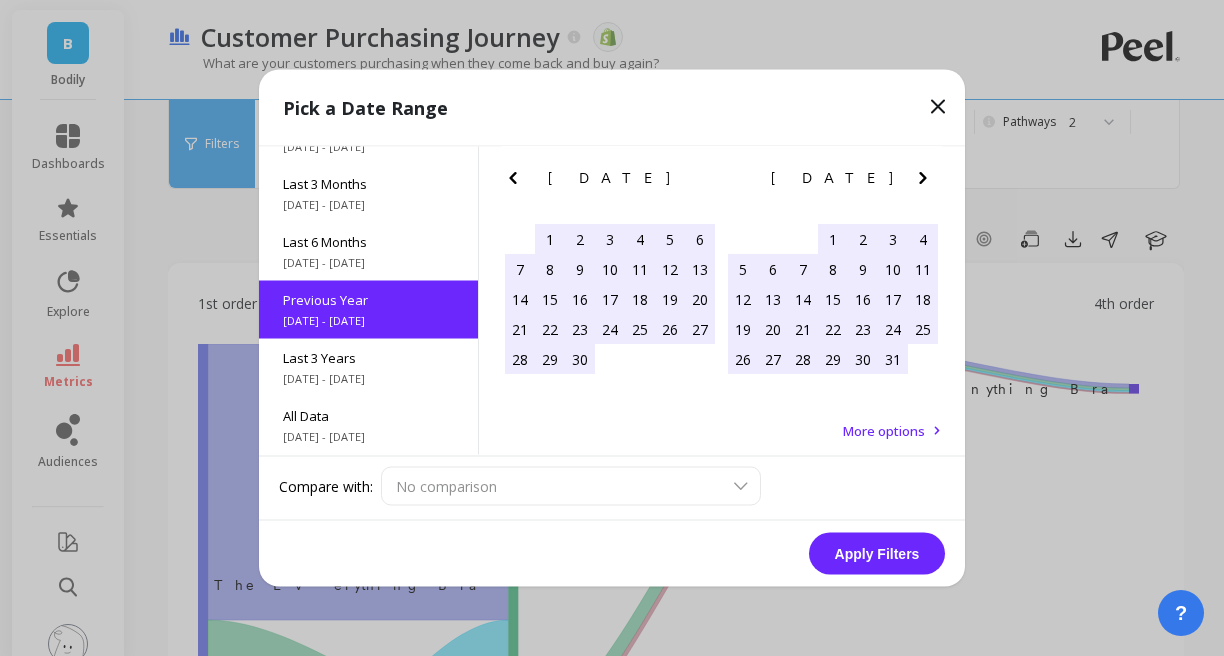 click 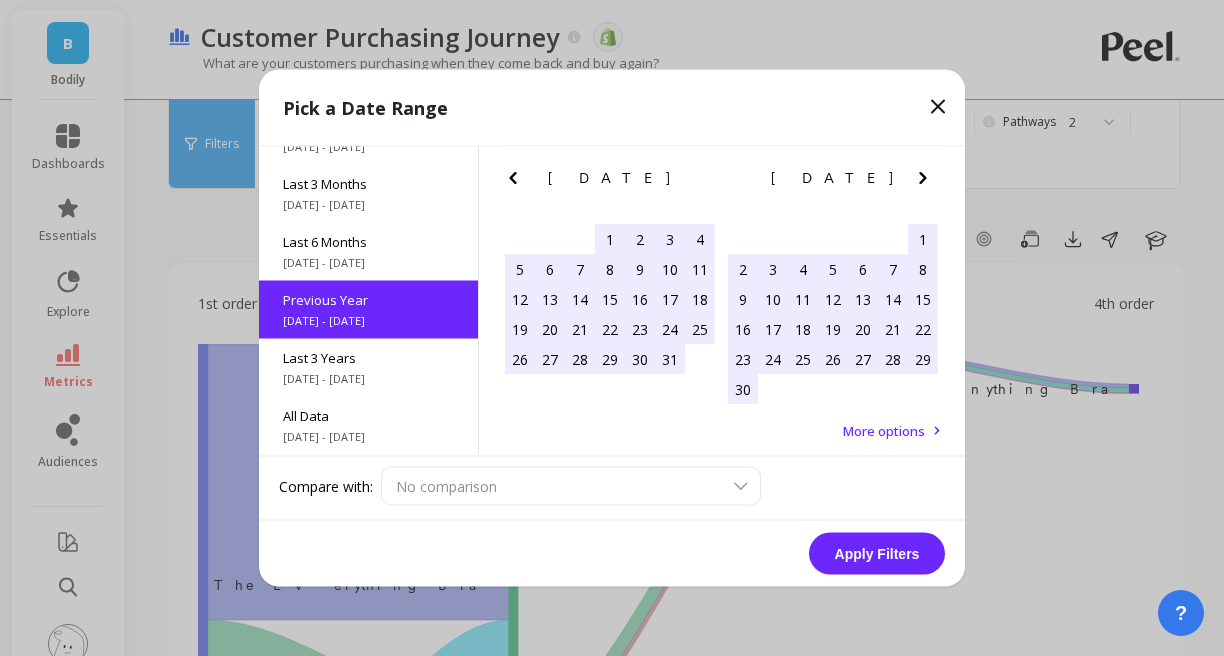 click 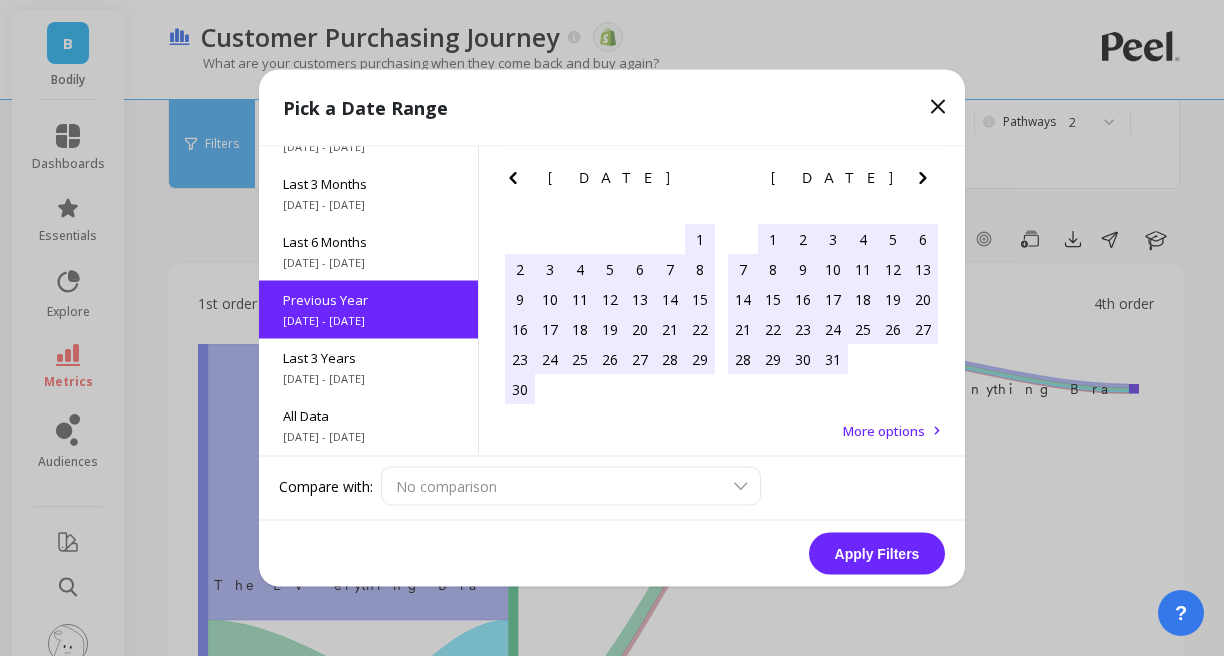 click 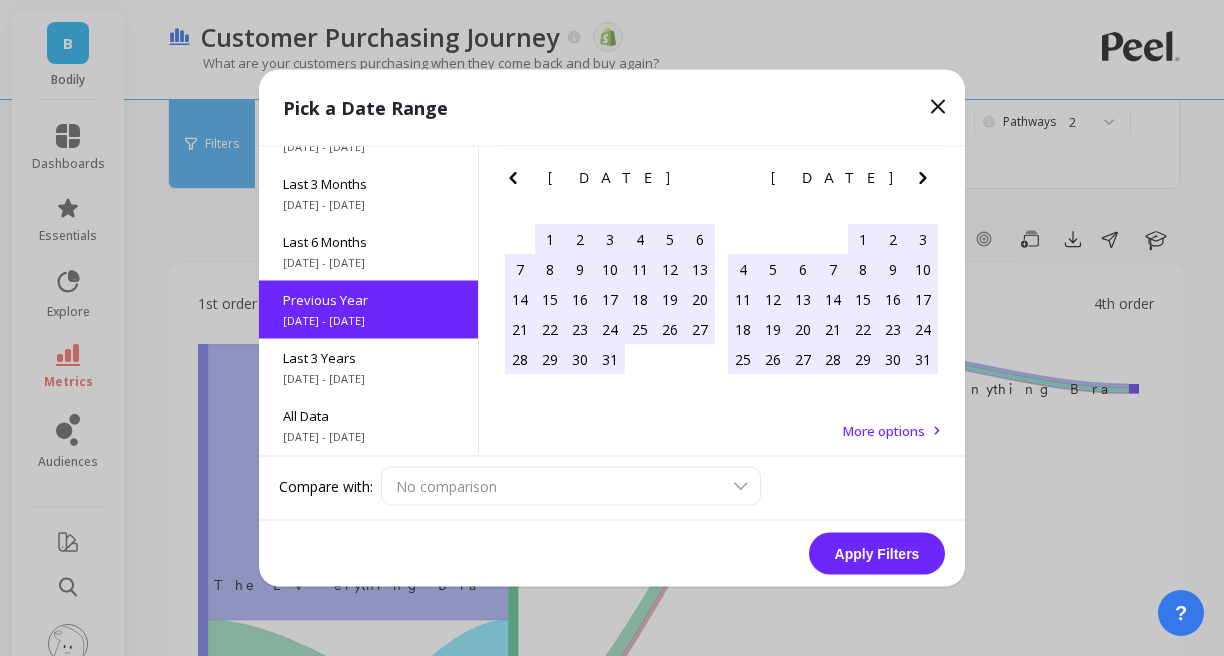 click 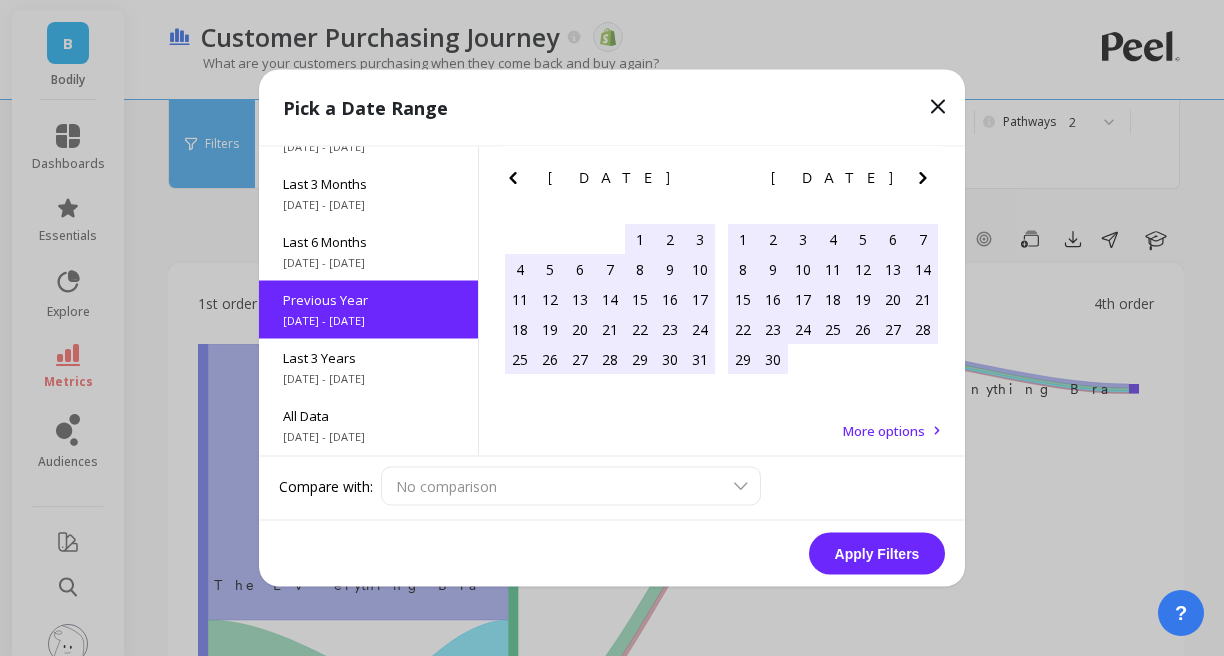 click 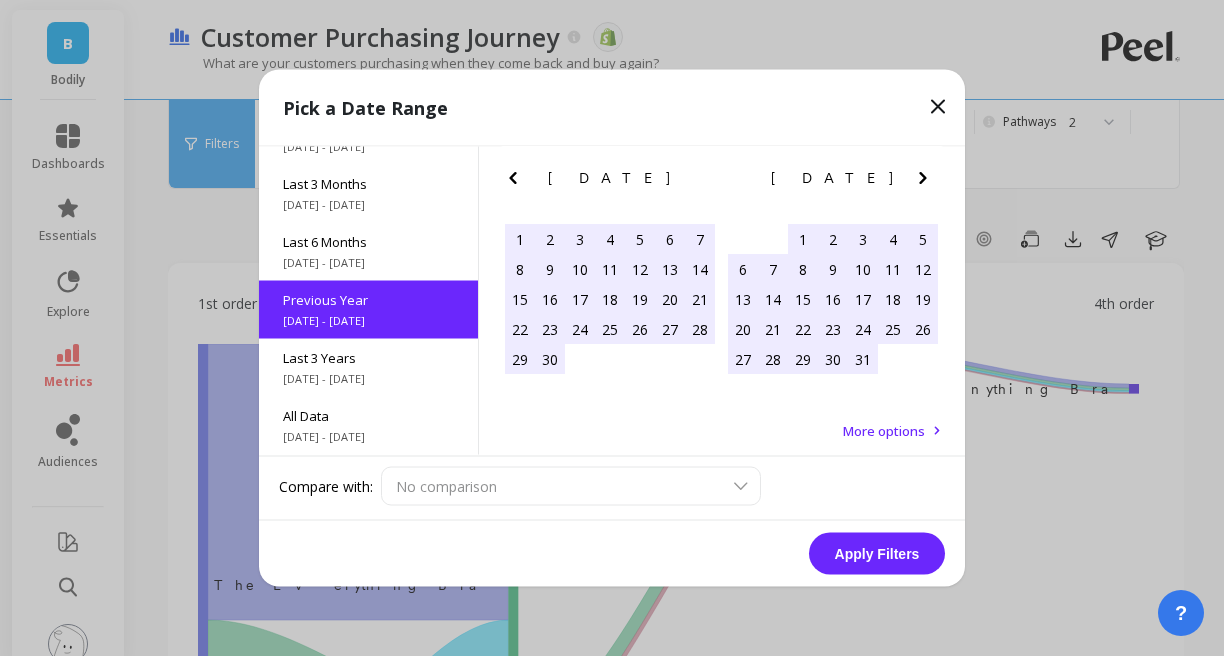 click 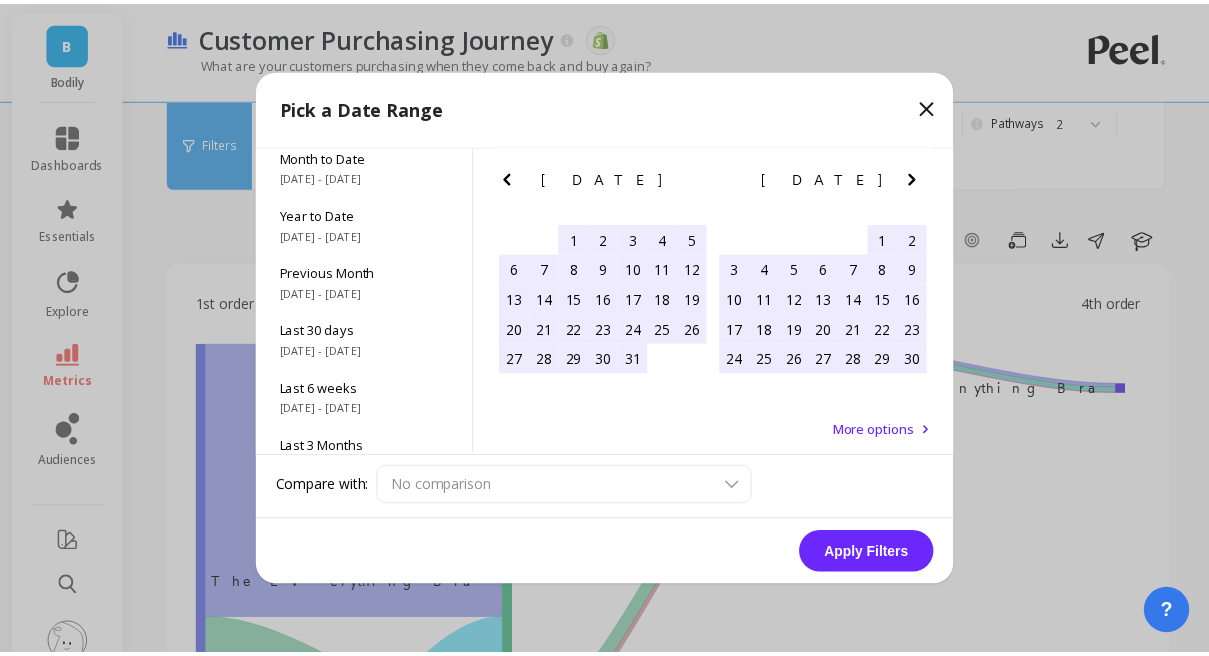 scroll, scrollTop: 0, scrollLeft: 0, axis: both 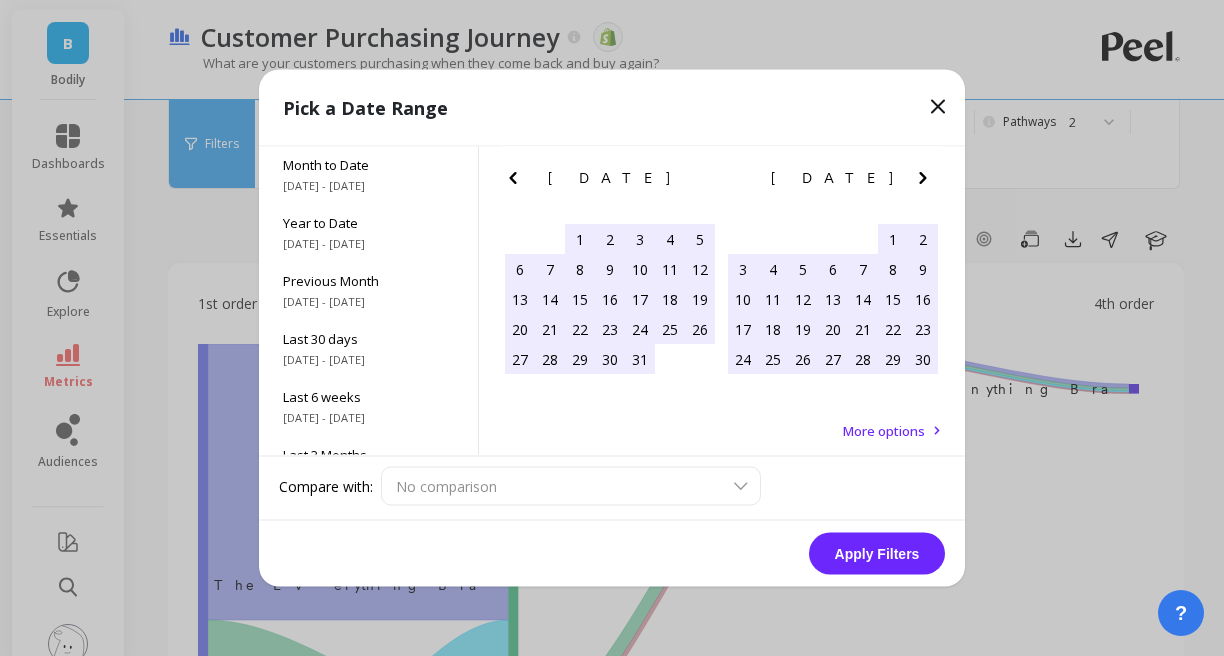 click on "Apply Filters" at bounding box center (877, 554) 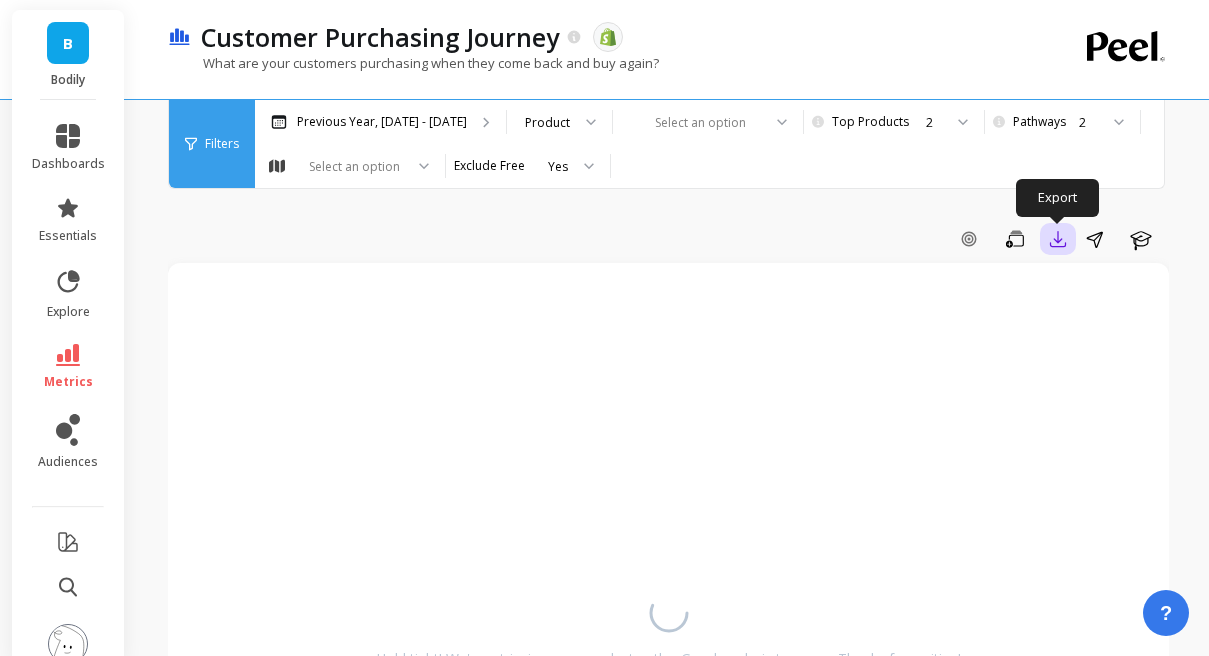 click 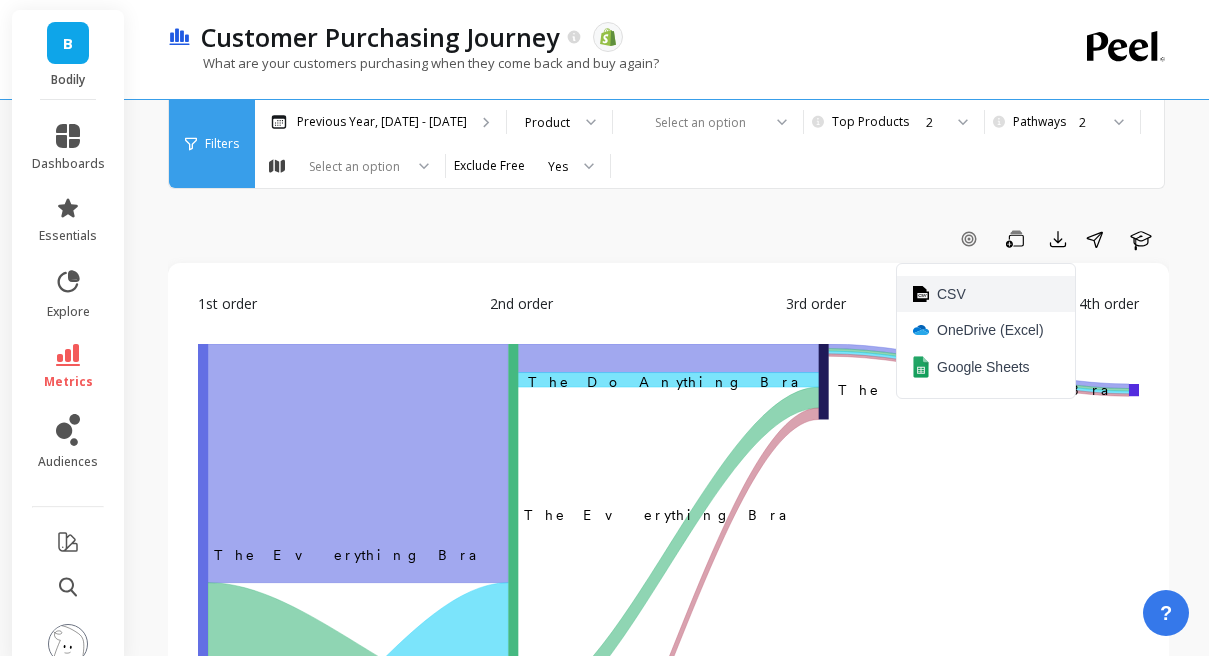 click on "CSV" at bounding box center (986, 294) 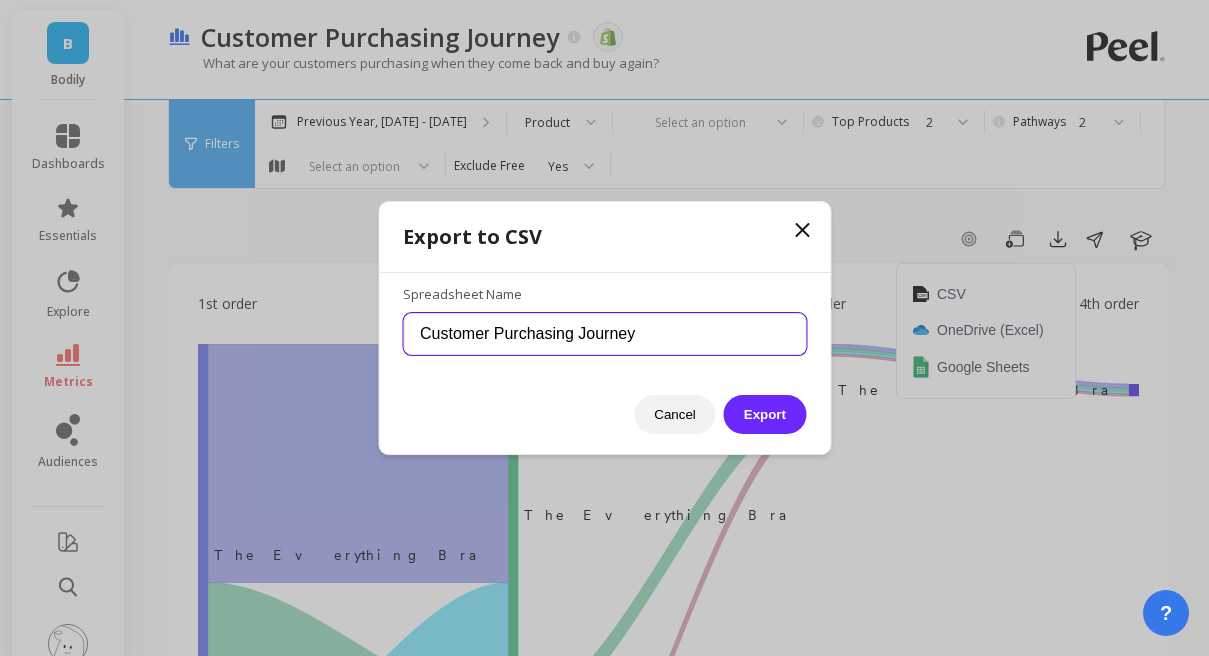 click on "Customer Purchasing Journey" at bounding box center (604, 334) 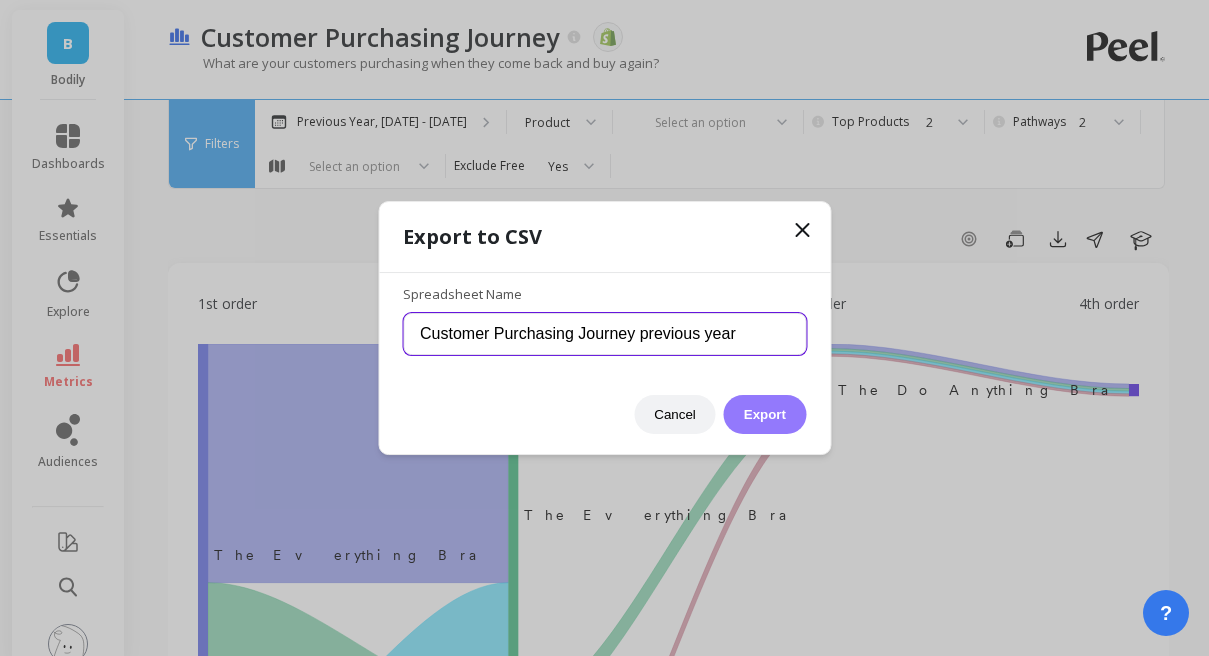 type on "Customer Purchasing Journey previous year" 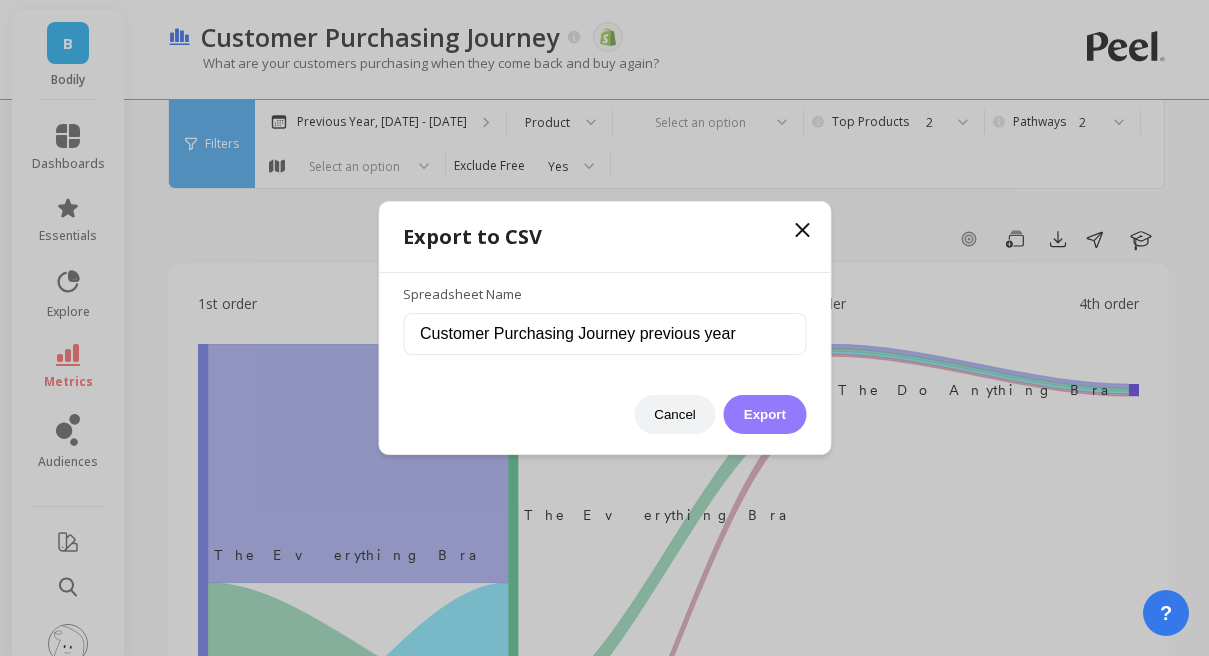 click on "Export" at bounding box center (765, 414) 